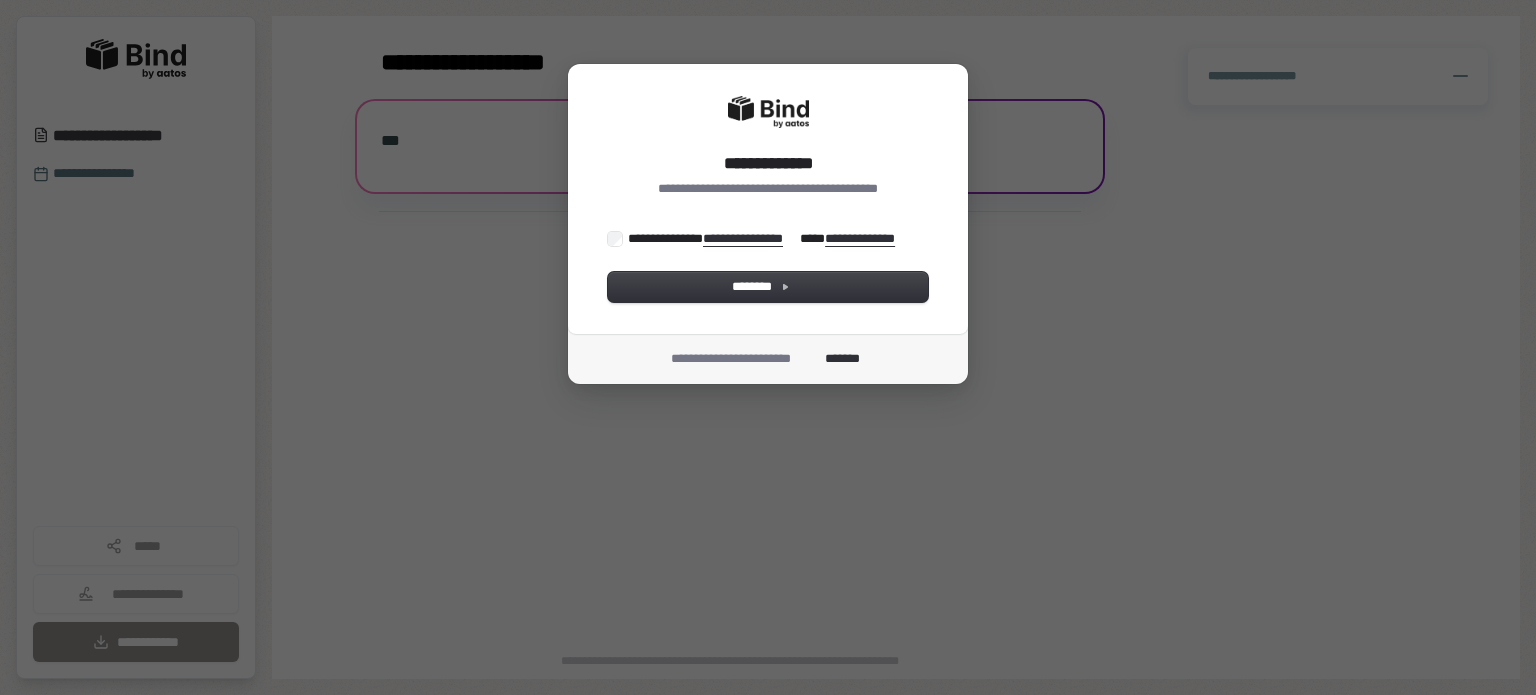 scroll, scrollTop: 0, scrollLeft: 0, axis: both 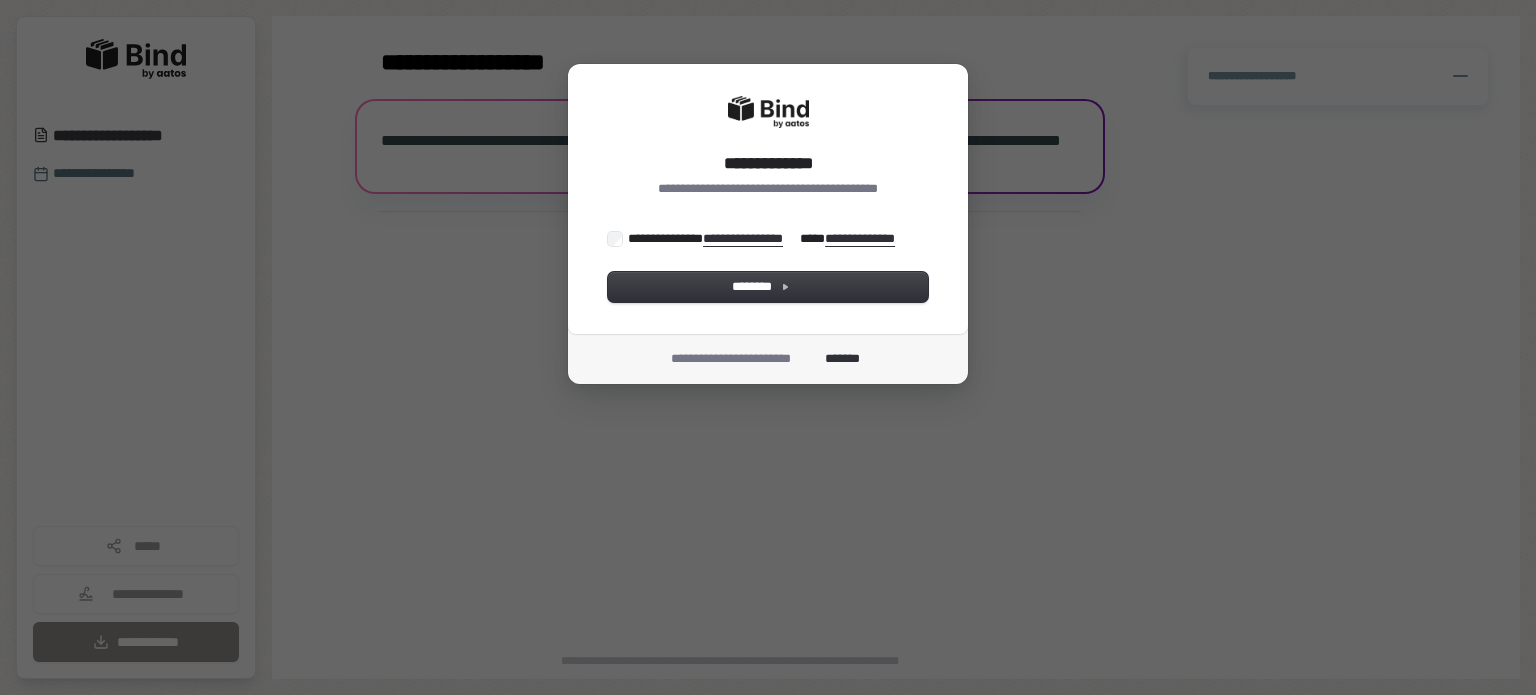 click on "**********" at bounding box center [766, 238] 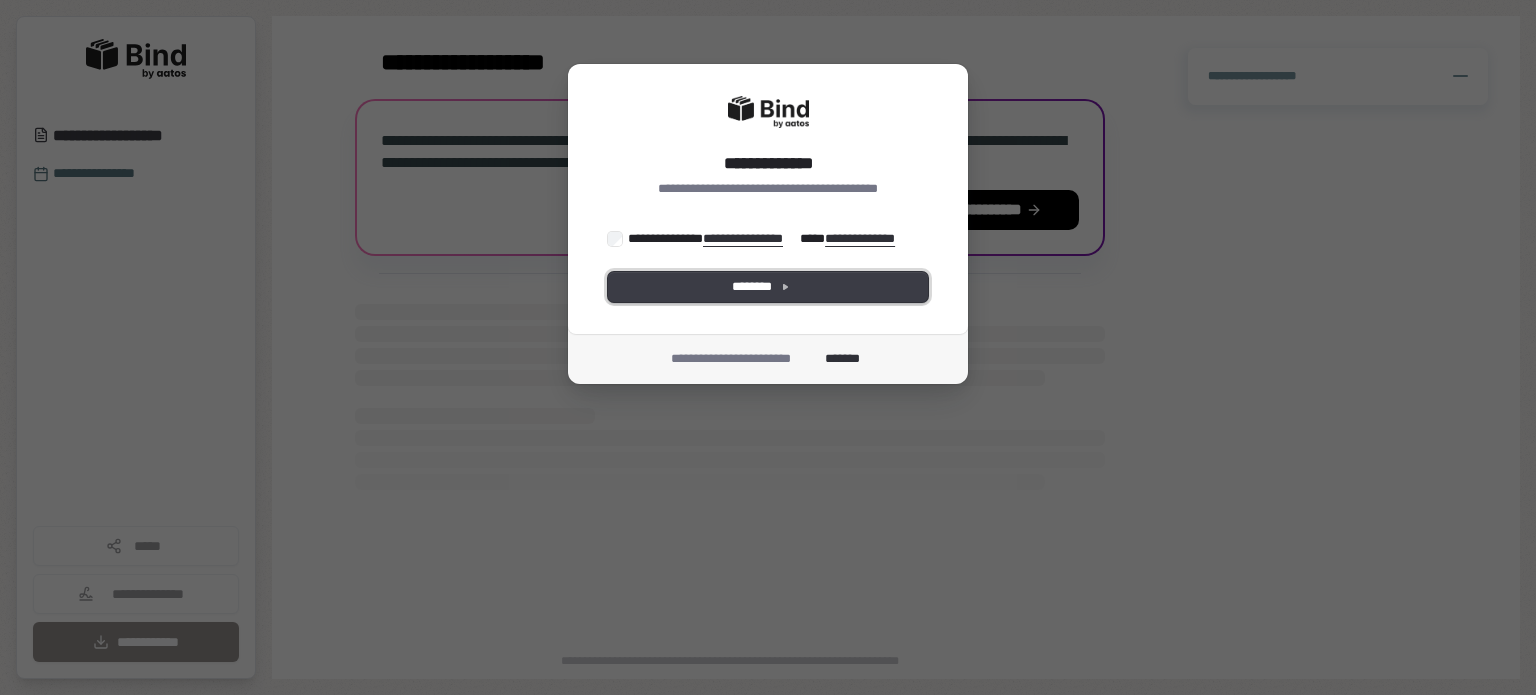 click on "********" at bounding box center [768, 287] 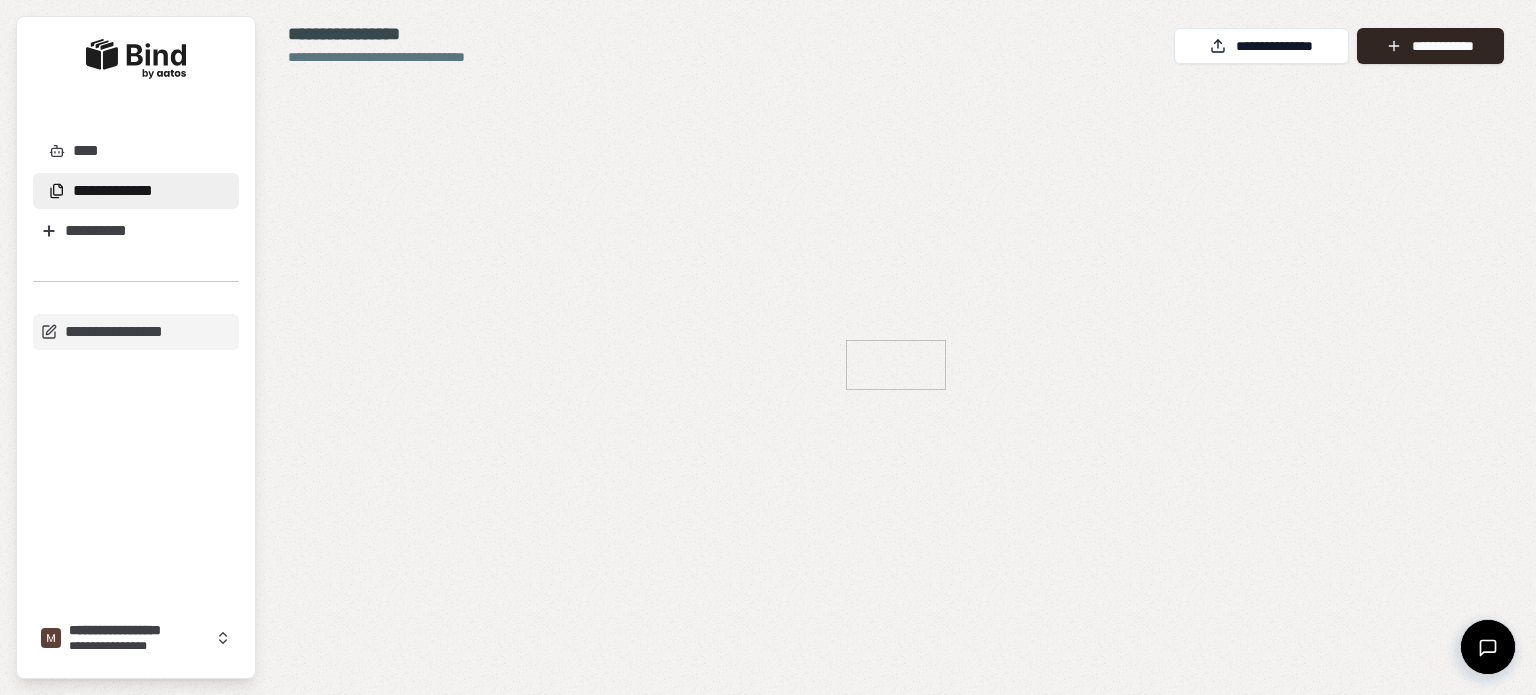 scroll, scrollTop: 0, scrollLeft: 0, axis: both 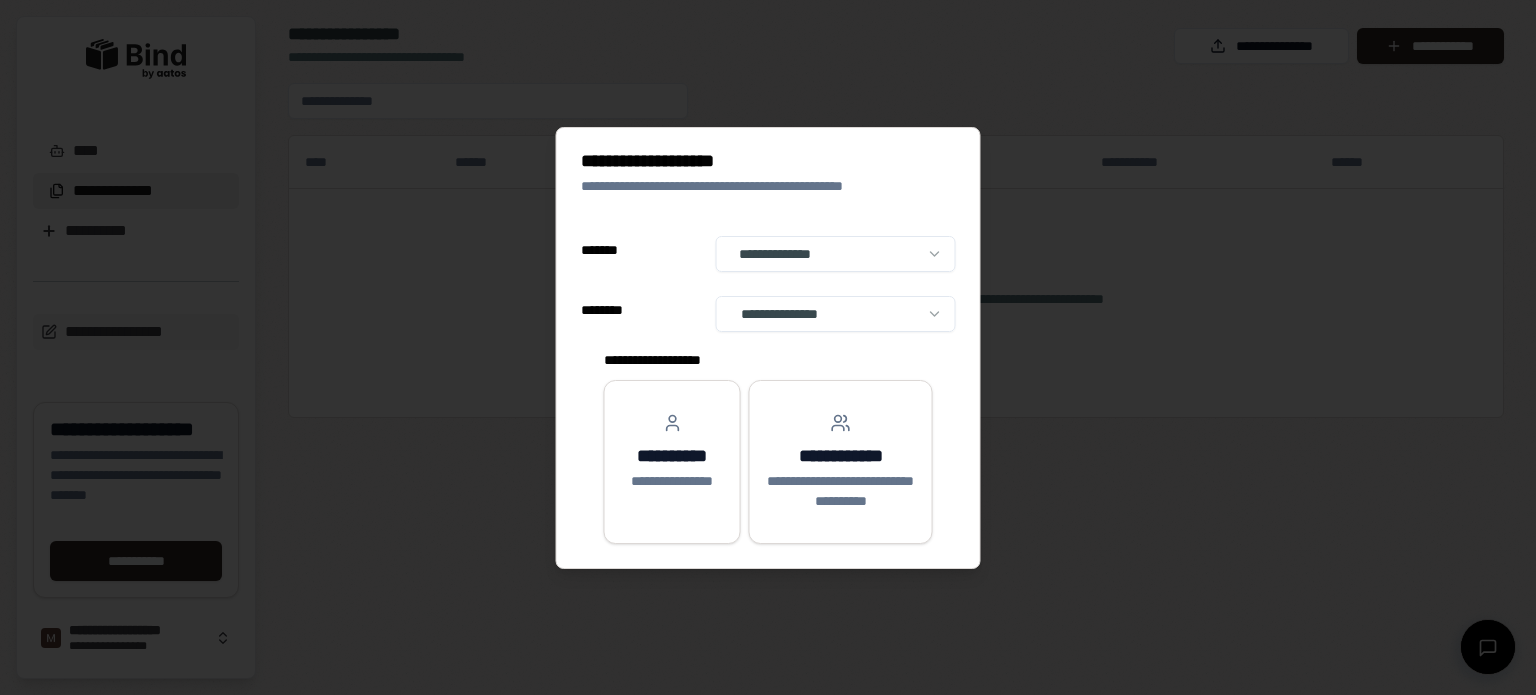 select on "**" 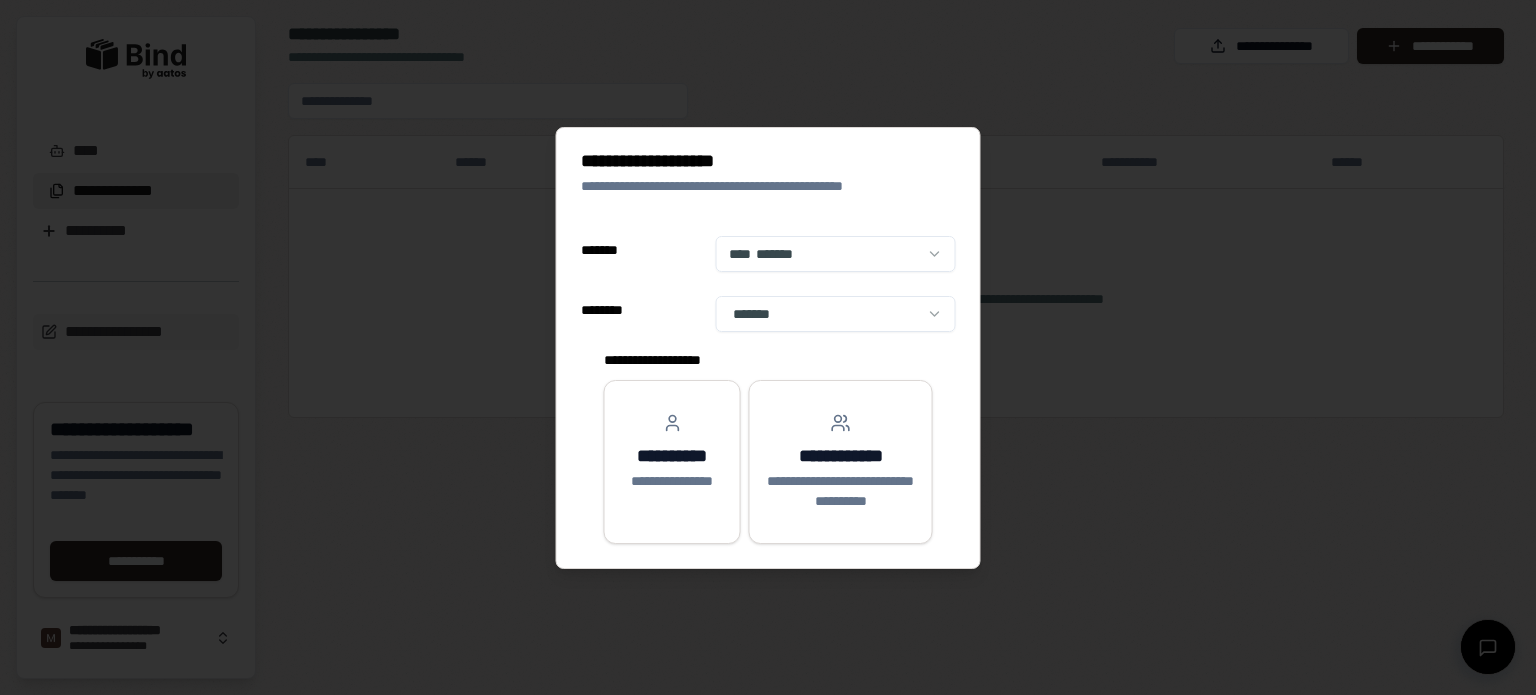 click on "**********" at bounding box center [768, 347] 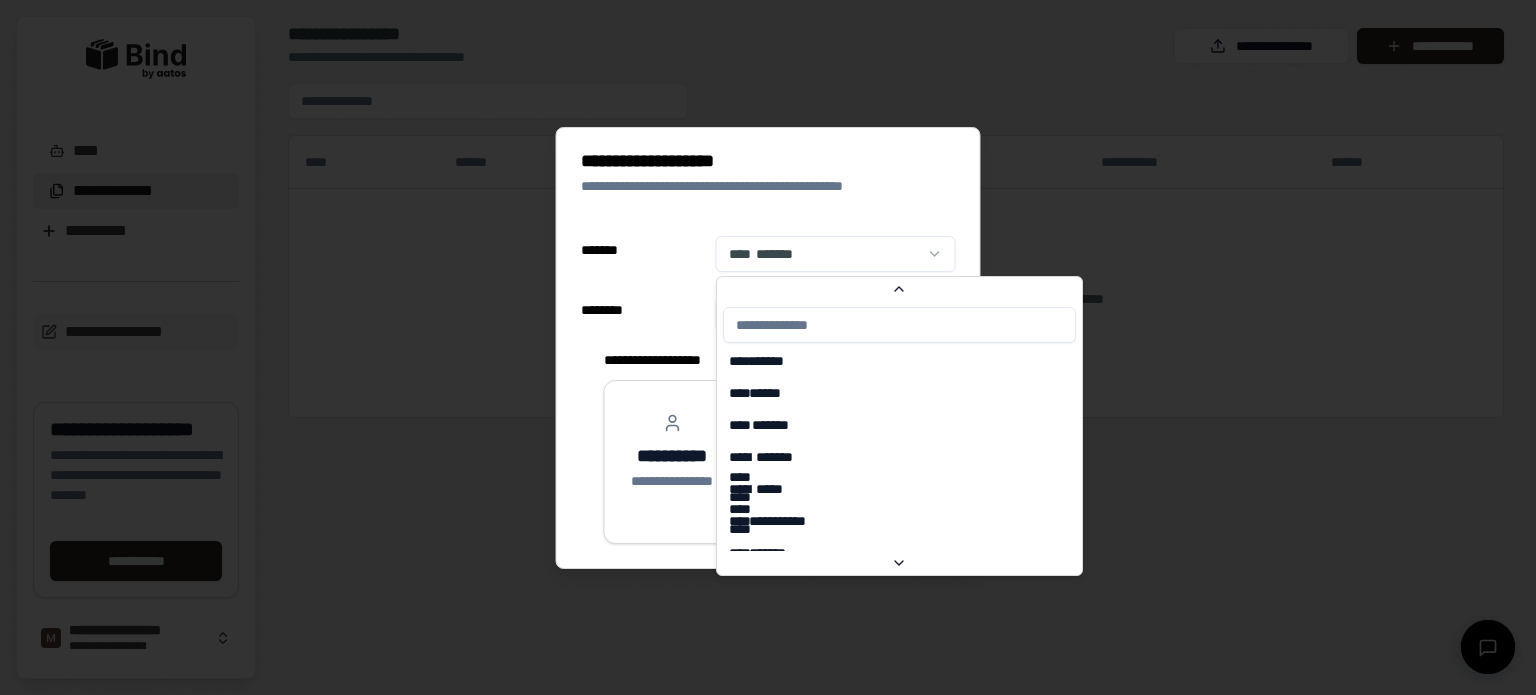 scroll, scrollTop: 7409, scrollLeft: 0, axis: vertical 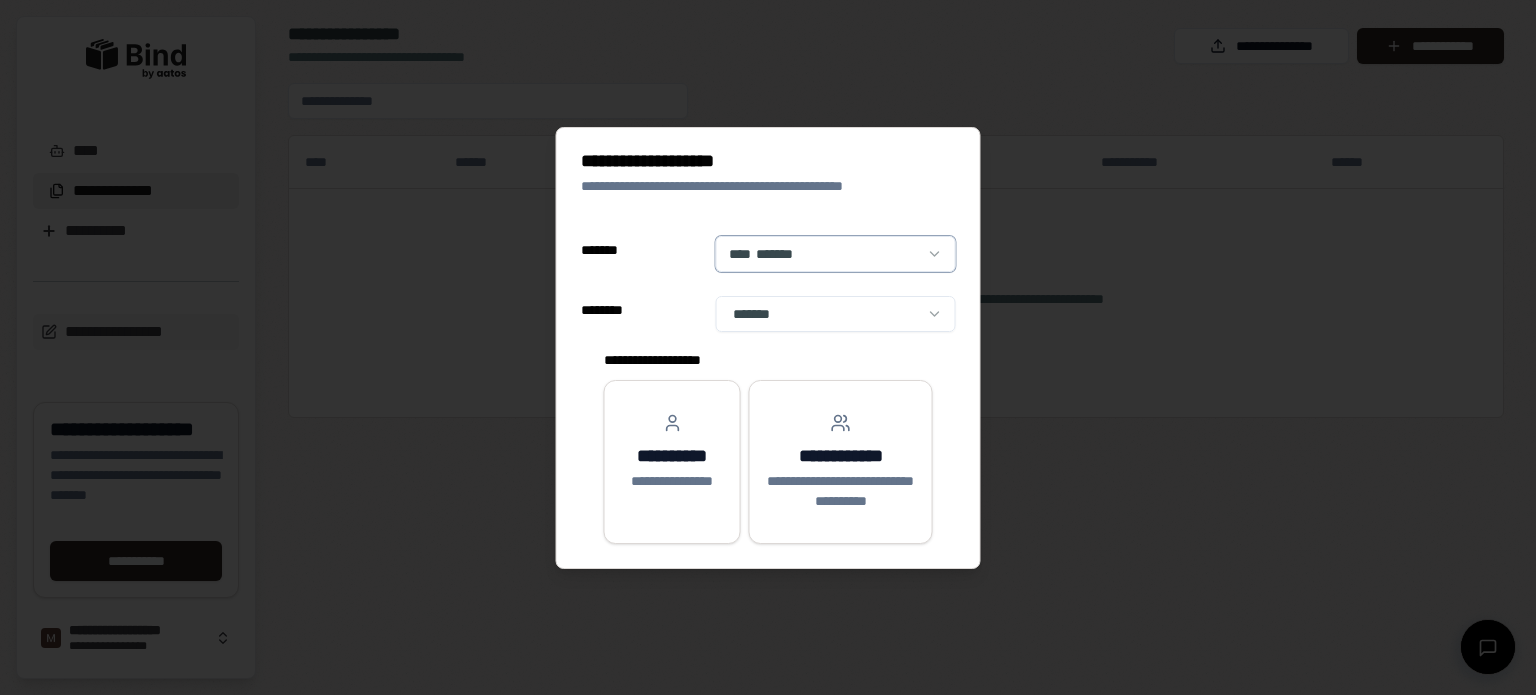 click on "**********" at bounding box center (768, 347) 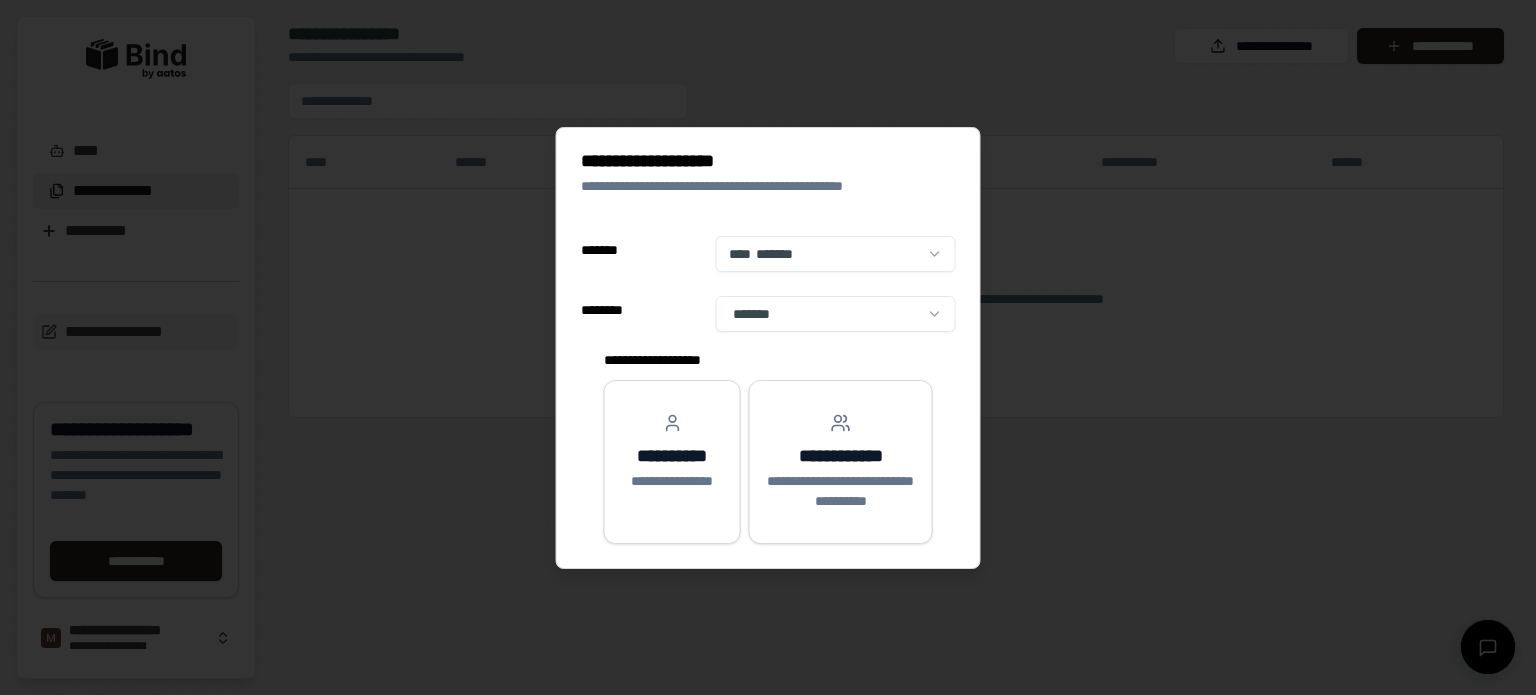 click on "**********" at bounding box center [768, 347] 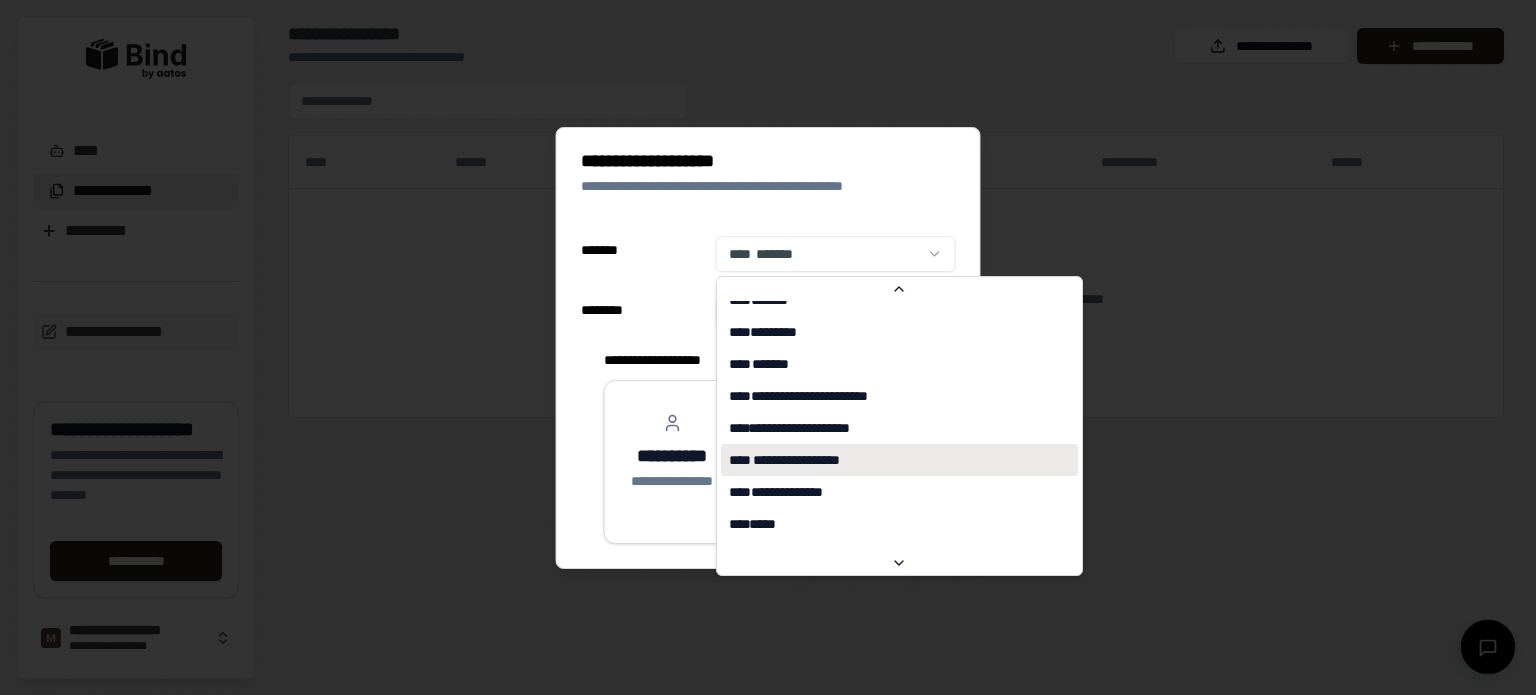 scroll, scrollTop: 7809, scrollLeft: 0, axis: vertical 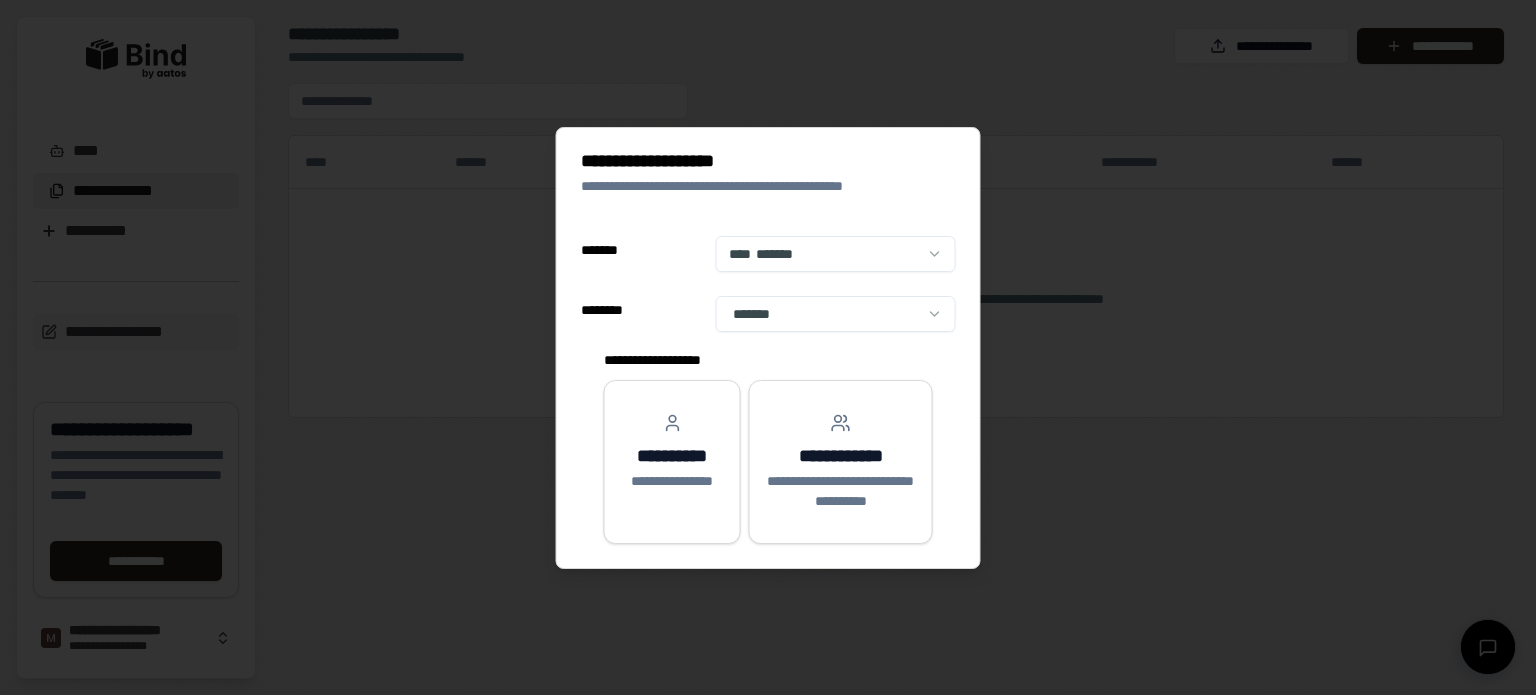 click on "**********" at bounding box center (768, 347) 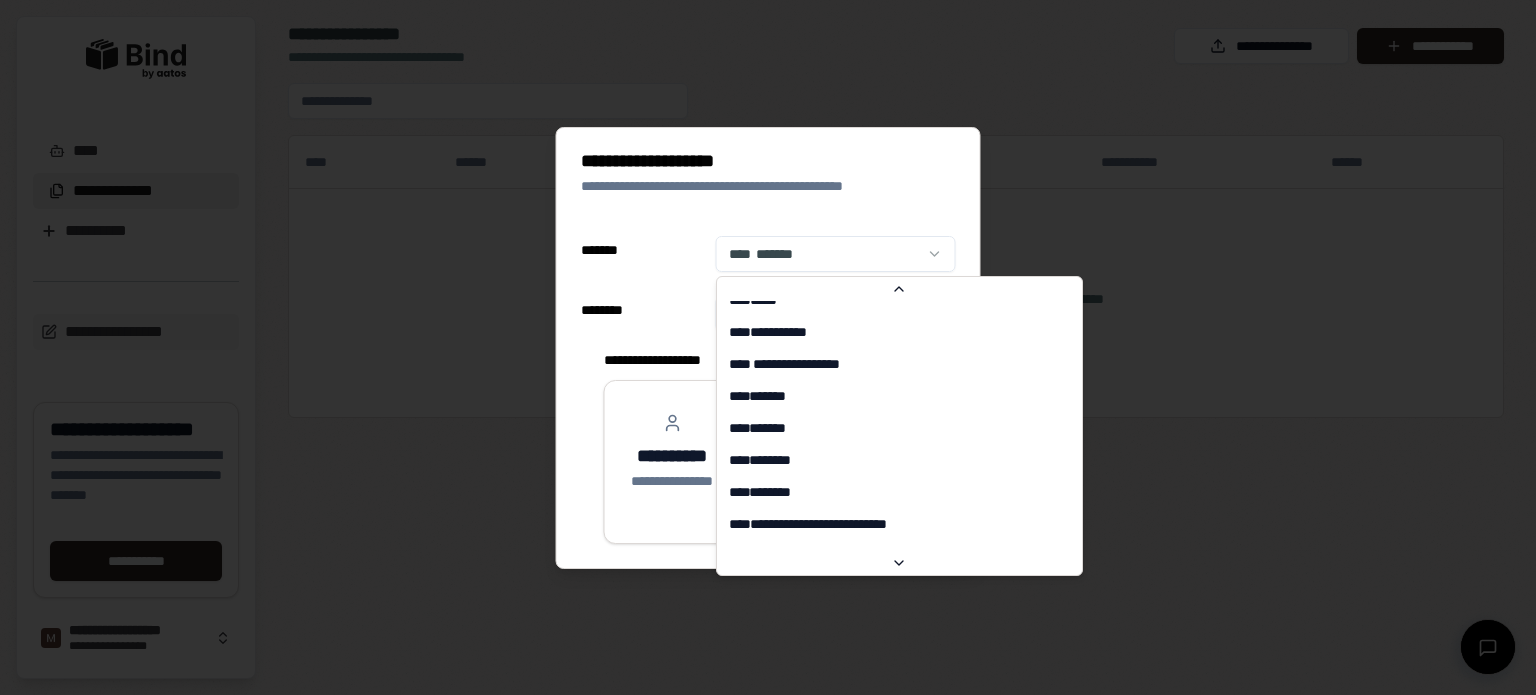 scroll, scrollTop: 2205, scrollLeft: 0, axis: vertical 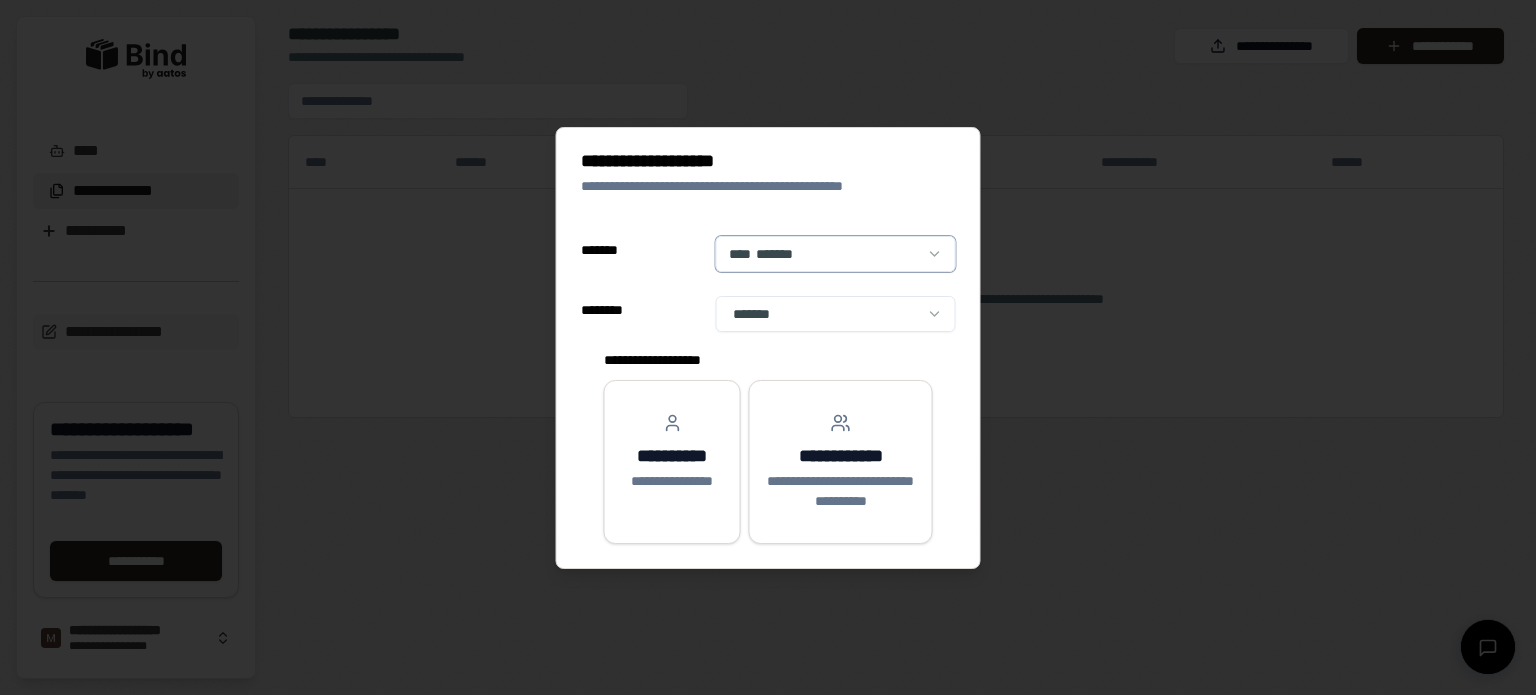 click on "**********" at bounding box center [768, 347] 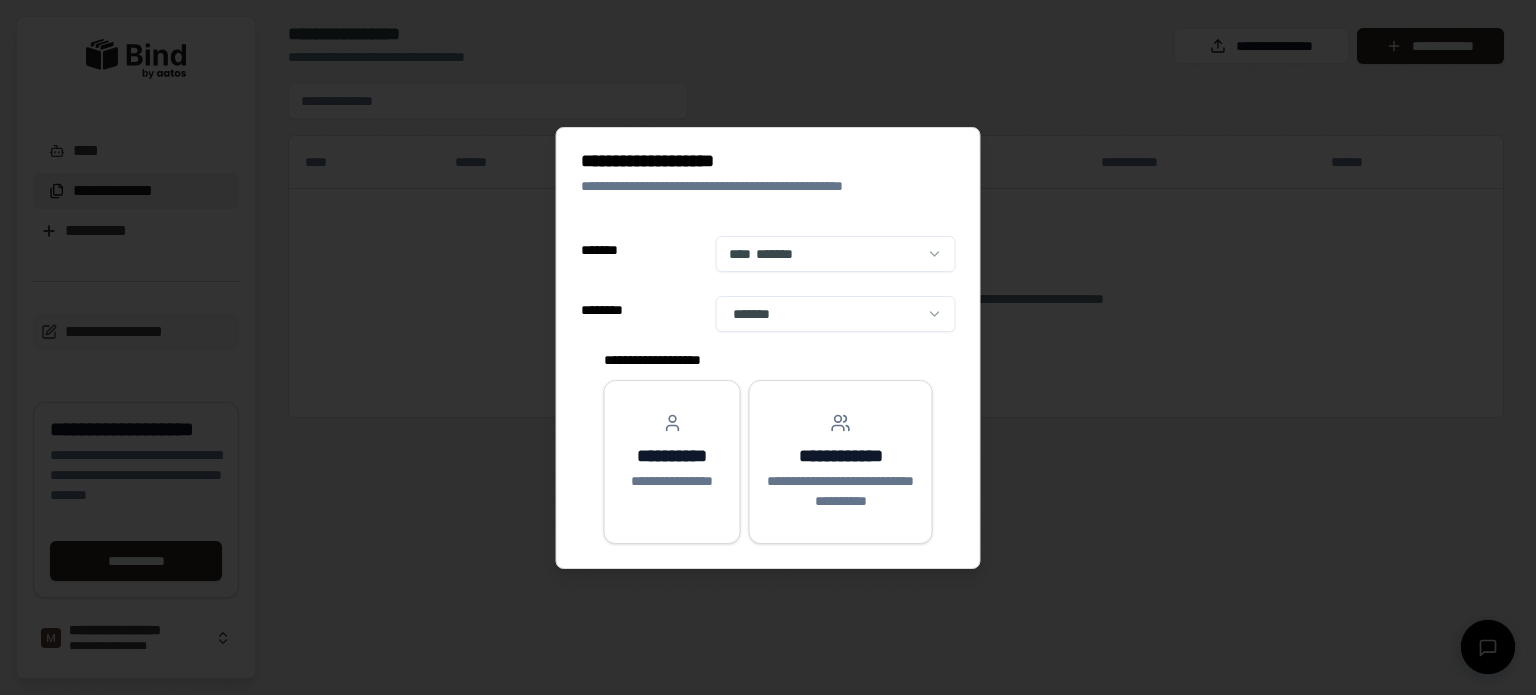click on "**********" at bounding box center [768, 347] 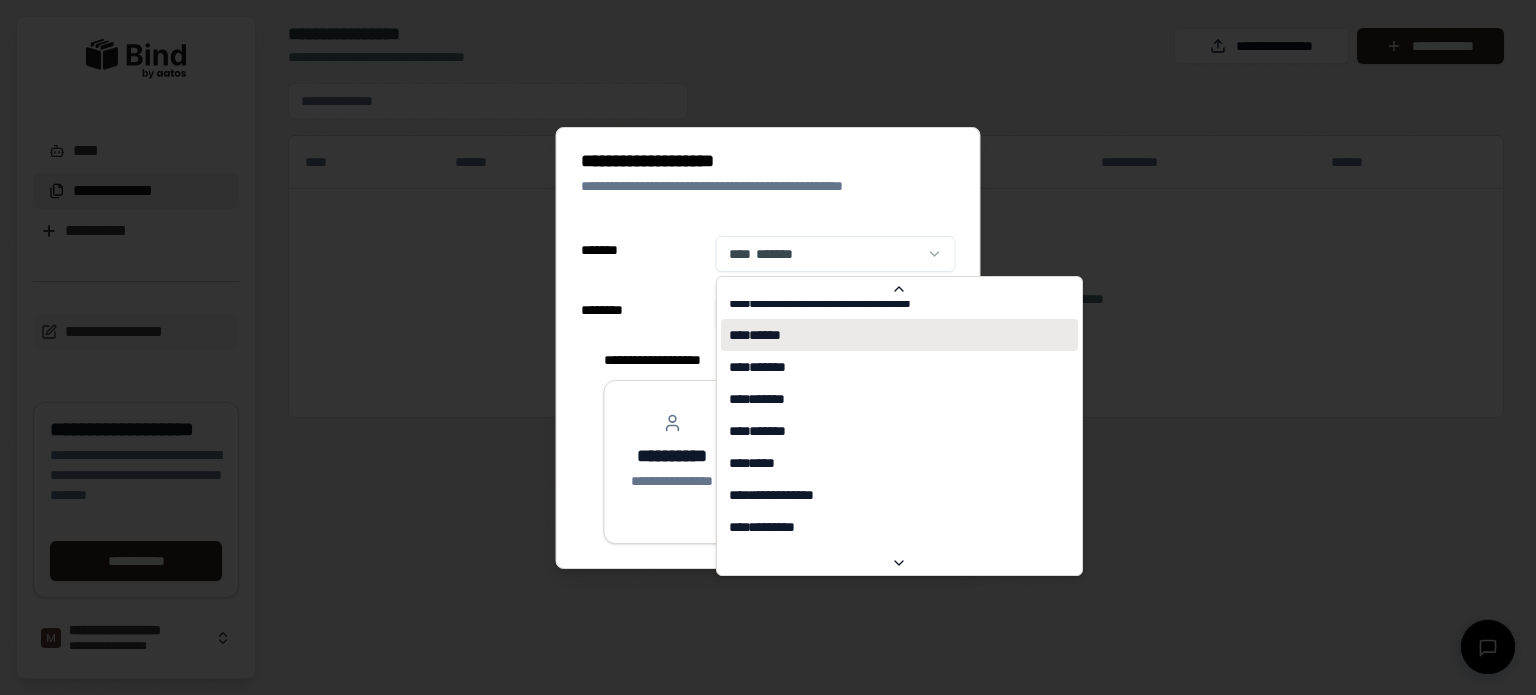 scroll, scrollTop: 4000, scrollLeft: 0, axis: vertical 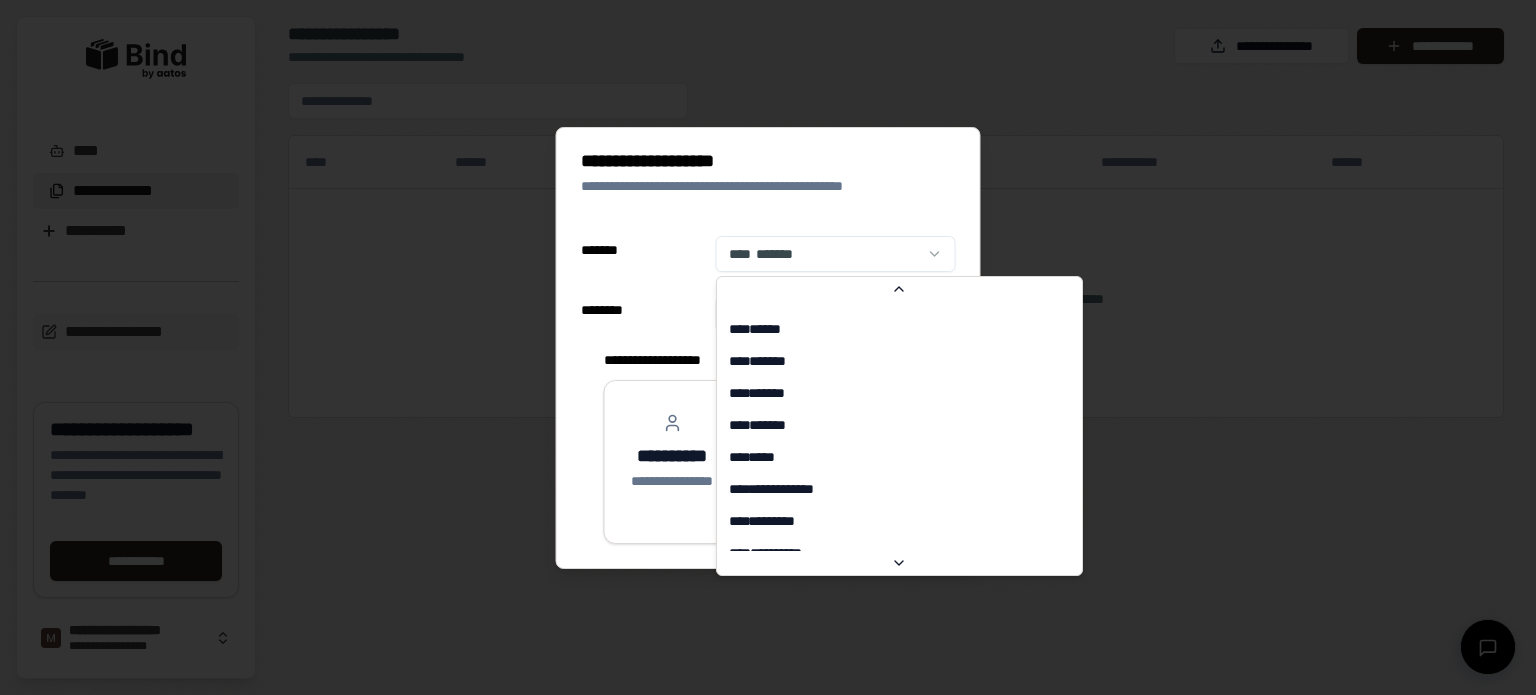 select on "**" 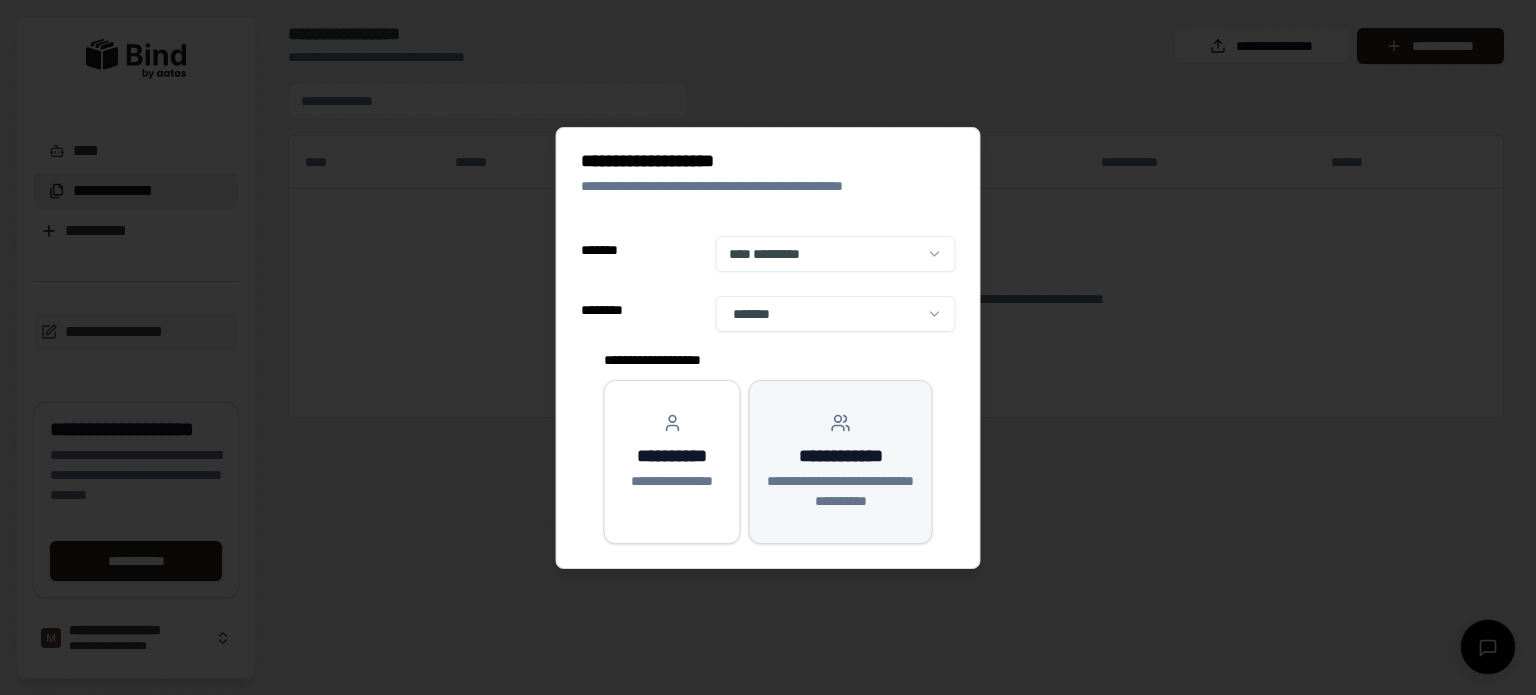 click on "**********" at bounding box center [841, 462] 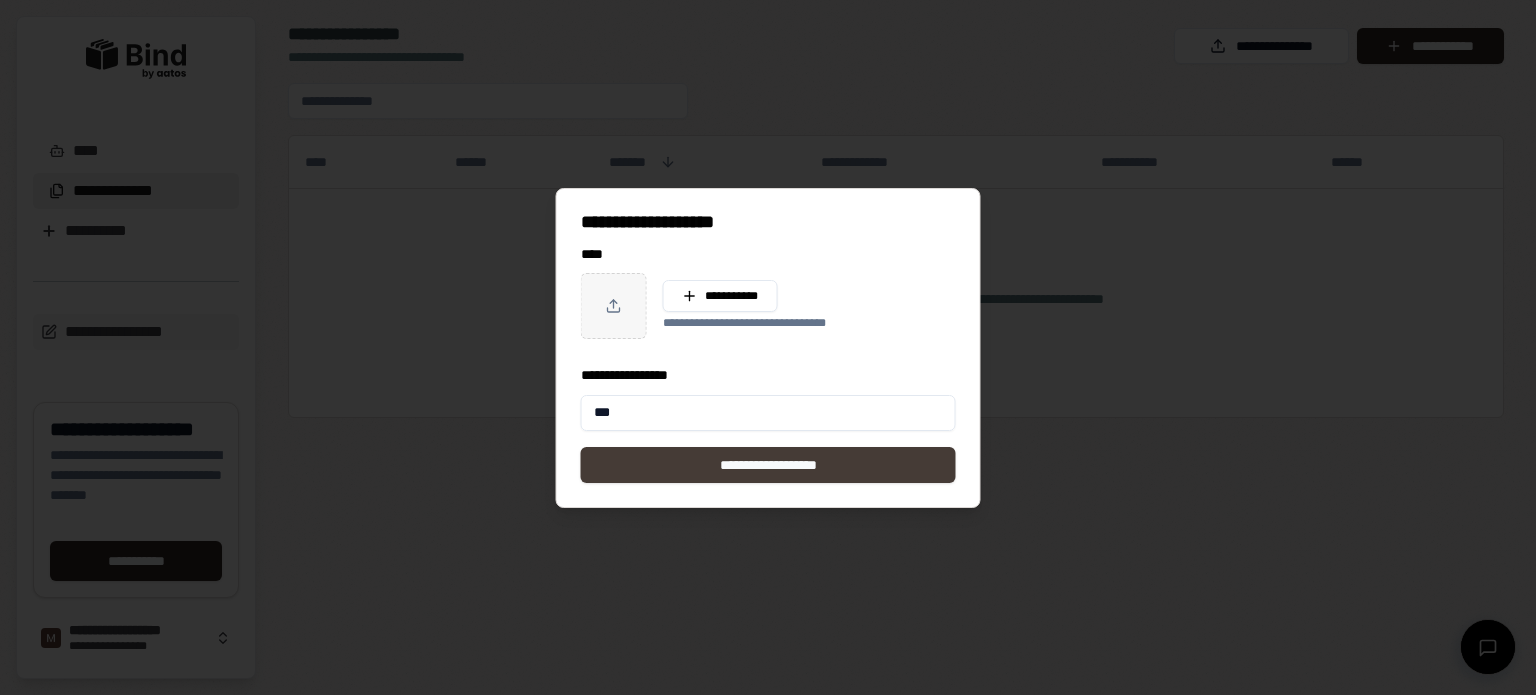 type on "***" 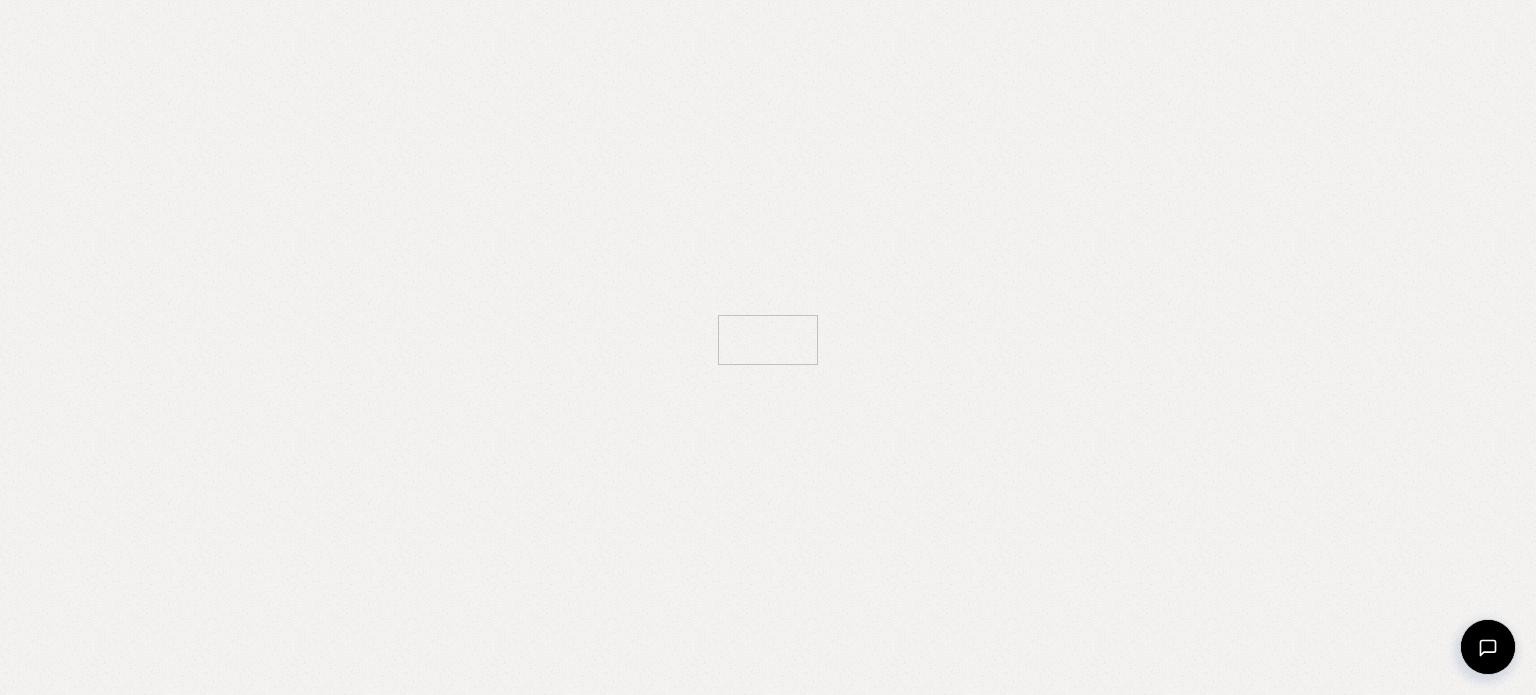scroll, scrollTop: 0, scrollLeft: 0, axis: both 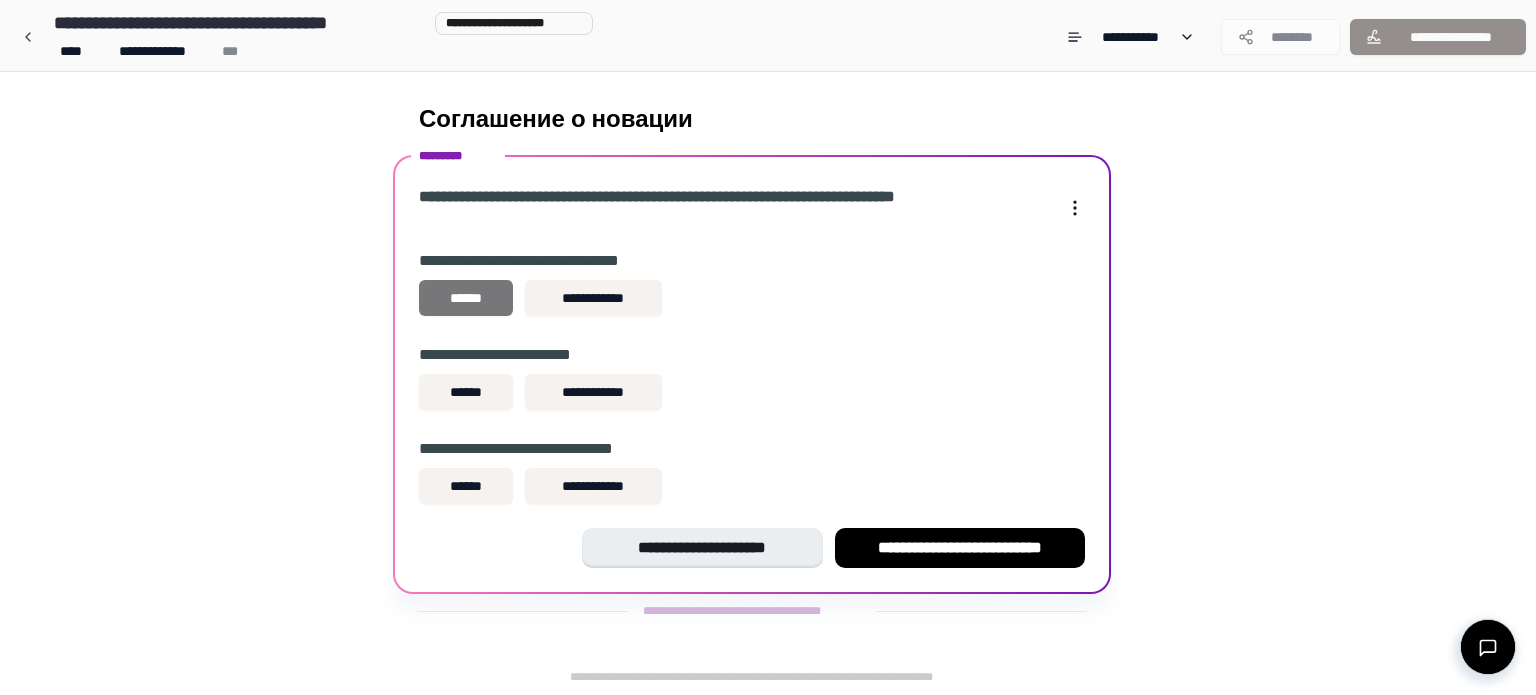 click on "******" at bounding box center [466, 298] 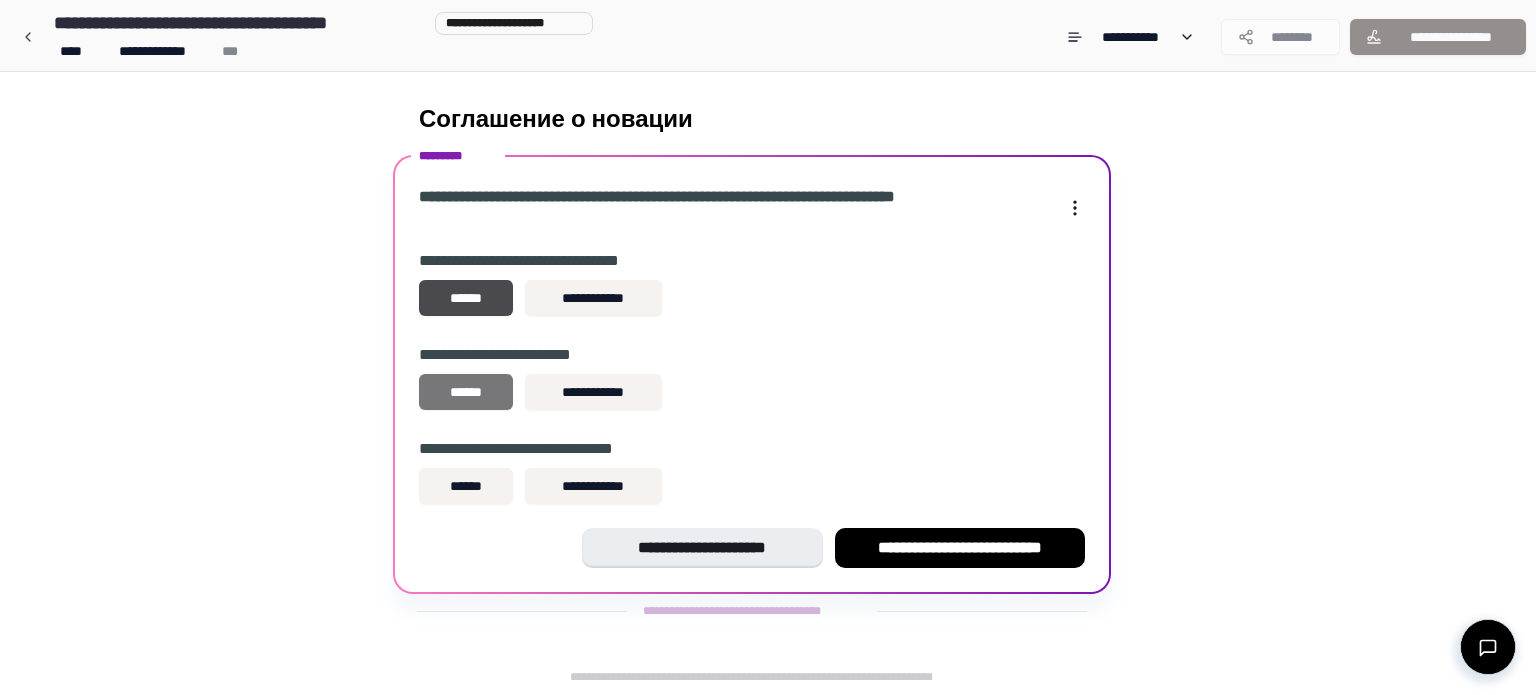 click on "******" at bounding box center (466, 392) 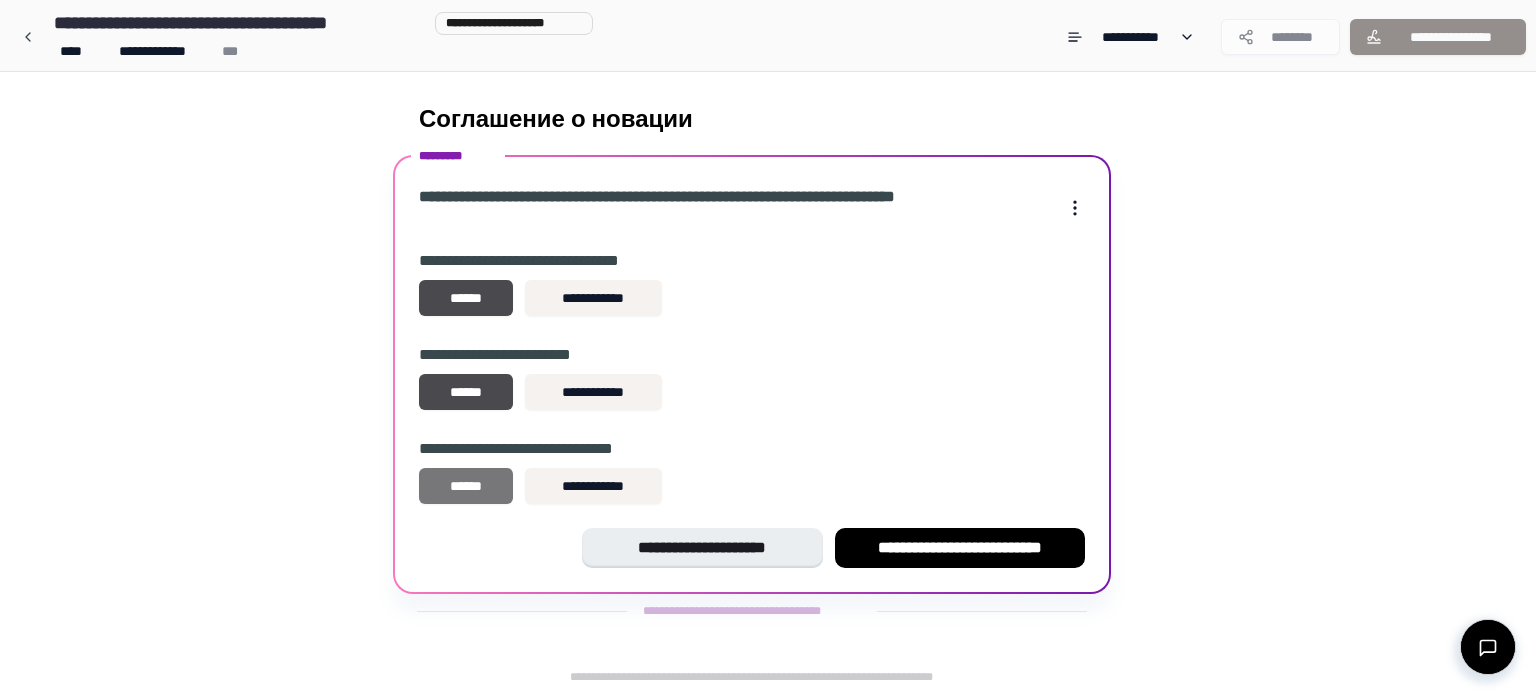 click on "******" at bounding box center (466, 486) 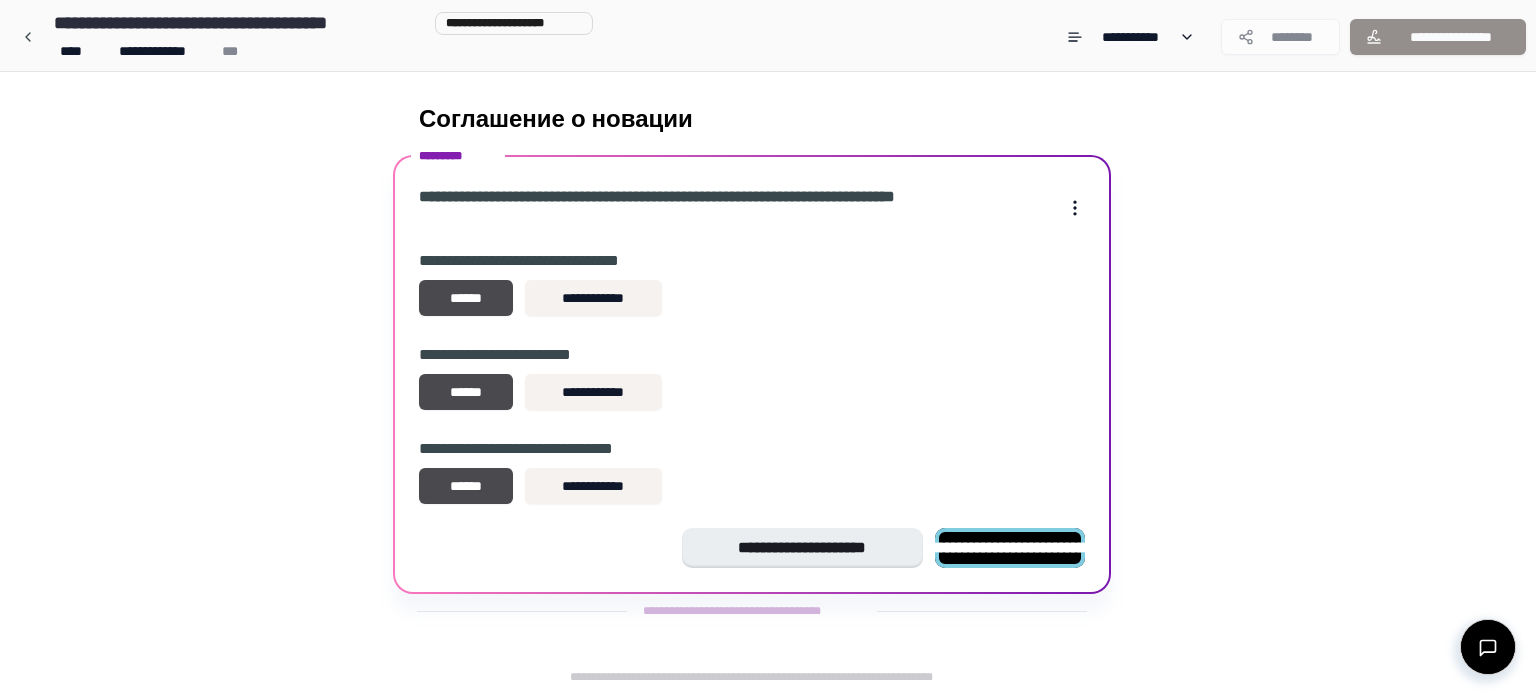 click on "**********" at bounding box center [1010, 547] 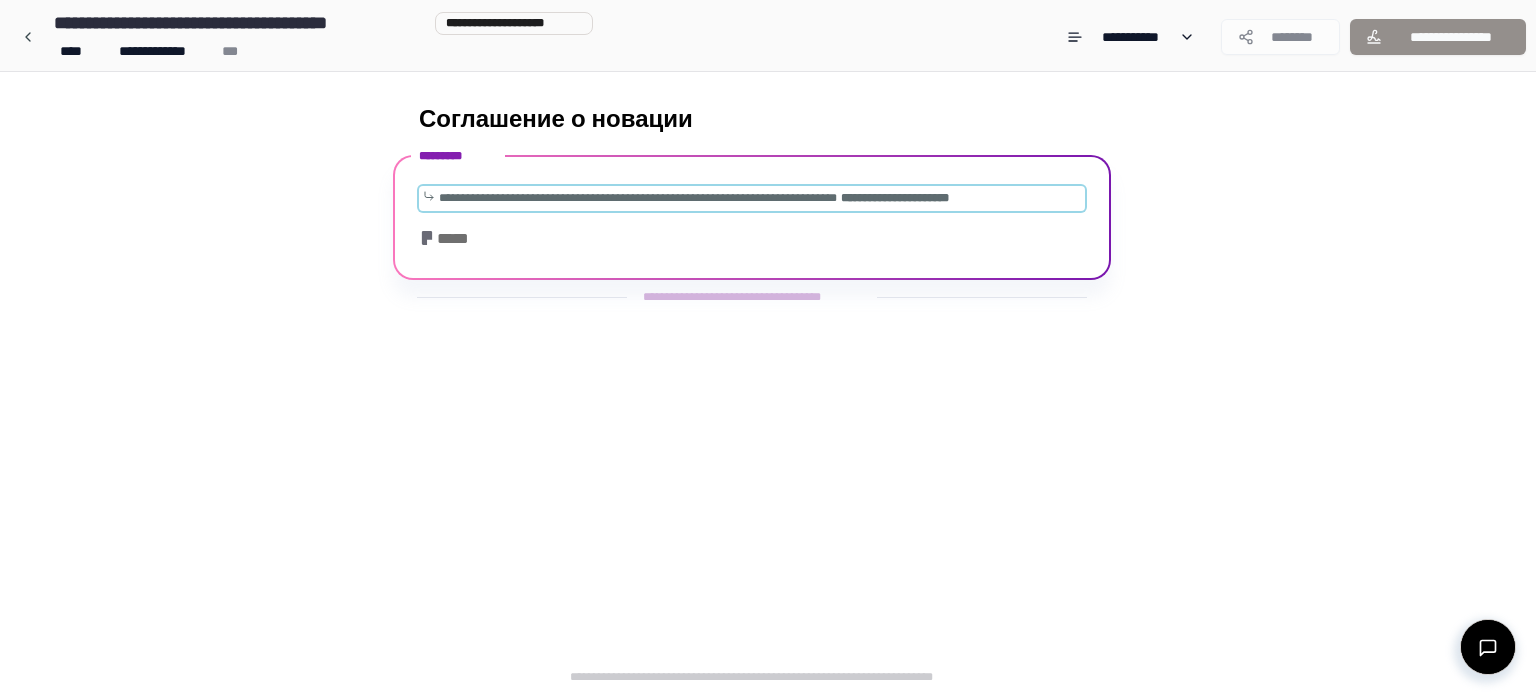 click on "**********" at bounding box center [752, 198] 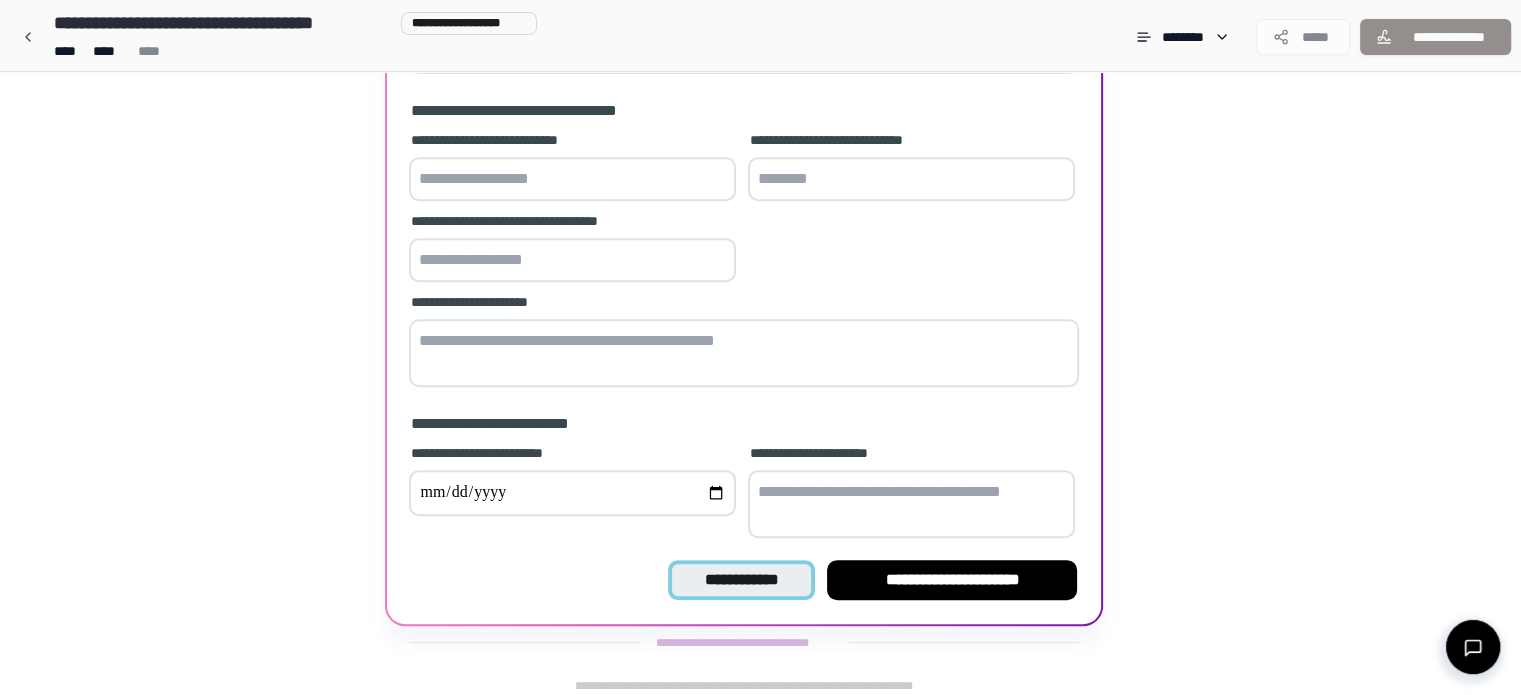 scroll, scrollTop: 803, scrollLeft: 0, axis: vertical 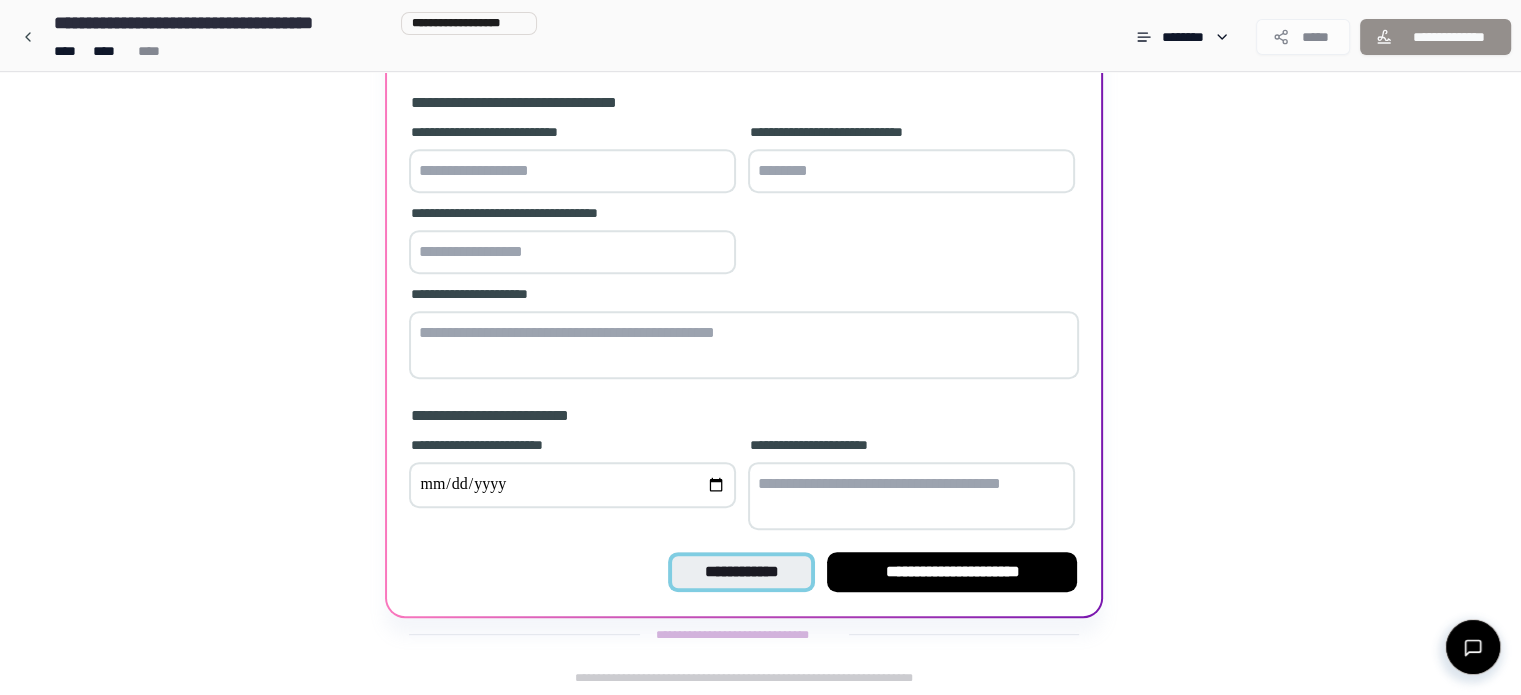 click on "**********" at bounding box center (741, 572) 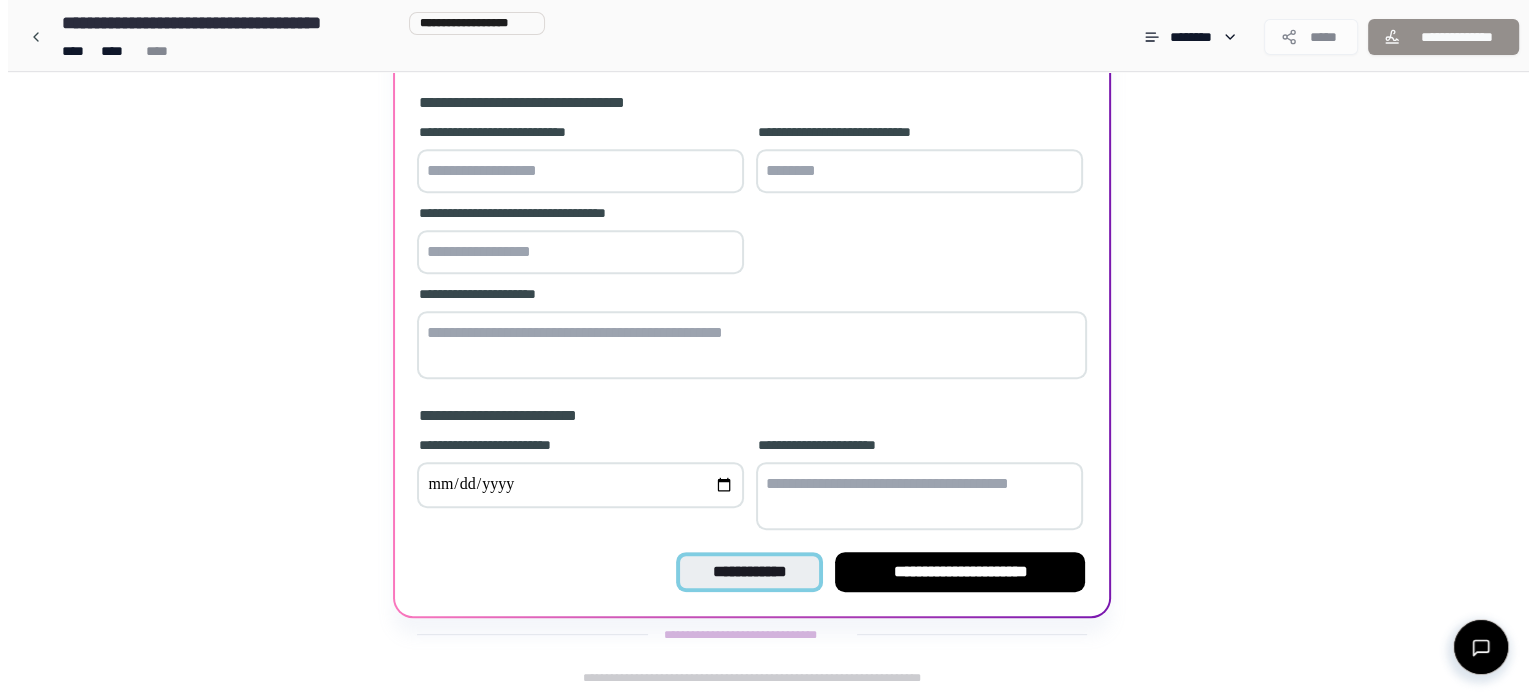 scroll, scrollTop: 0, scrollLeft: 0, axis: both 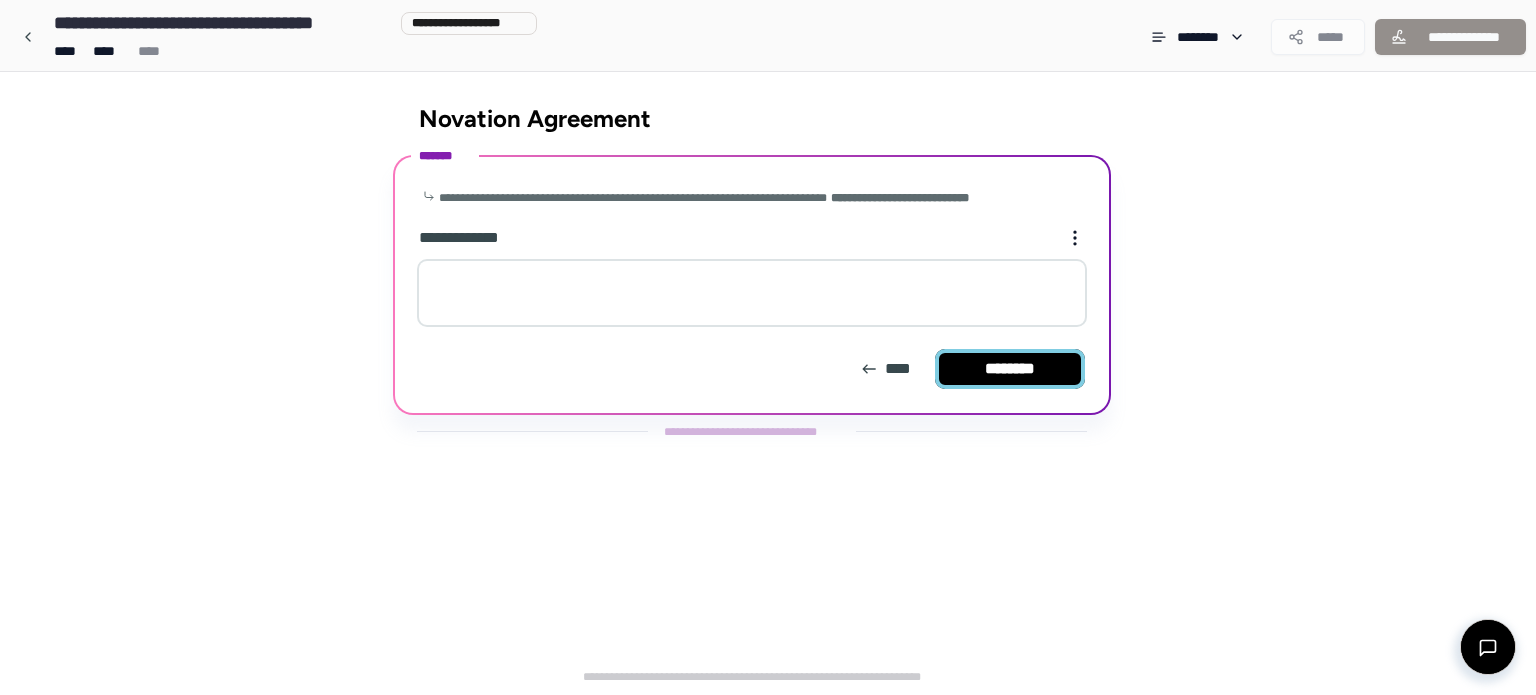 click on "********" at bounding box center (1010, 369) 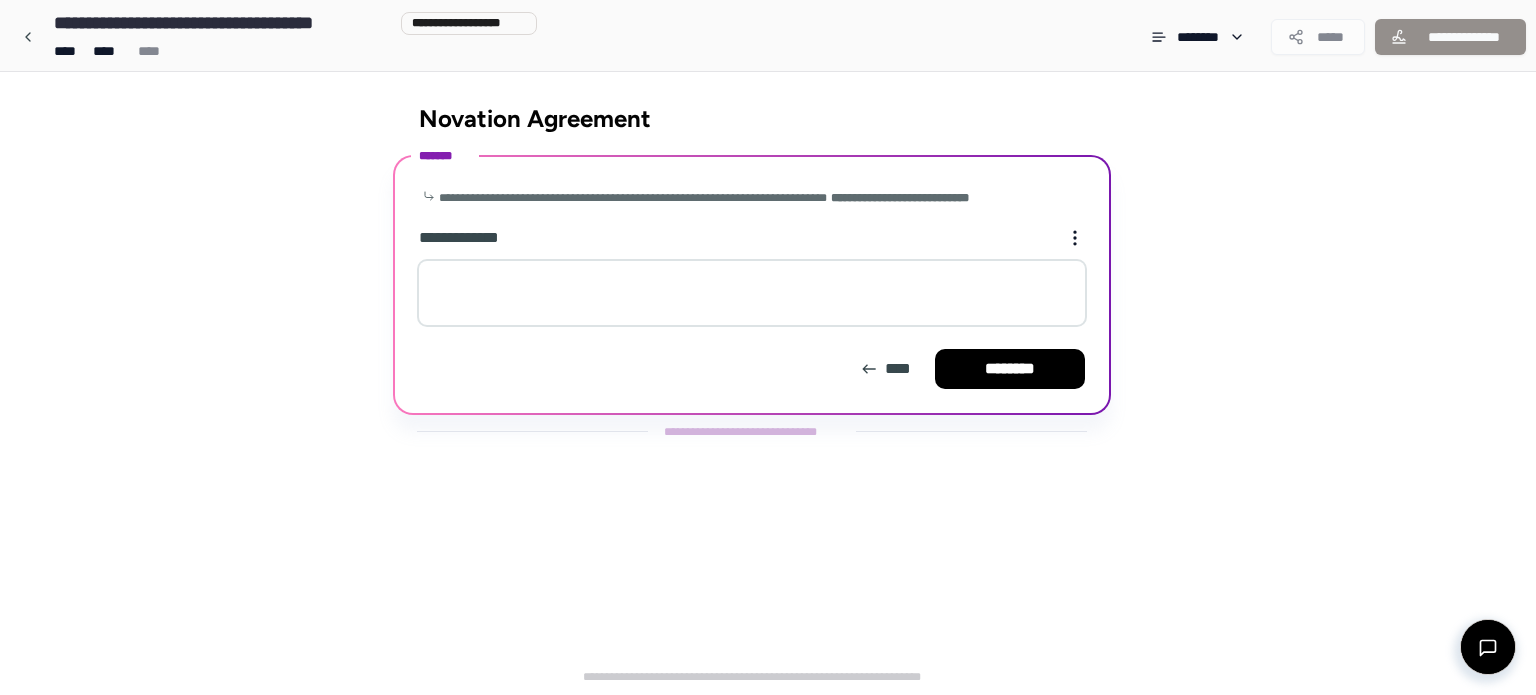 click at bounding box center [752, 293] 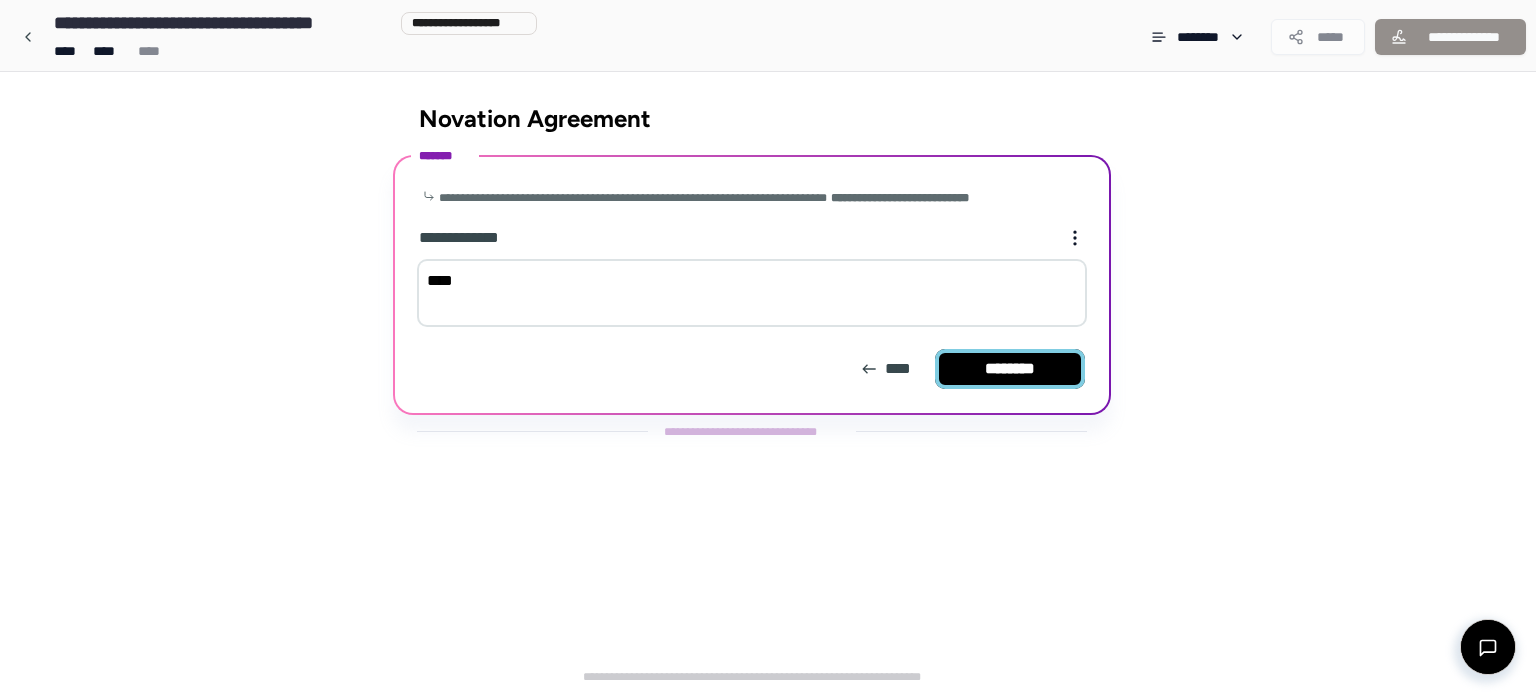 type on "****" 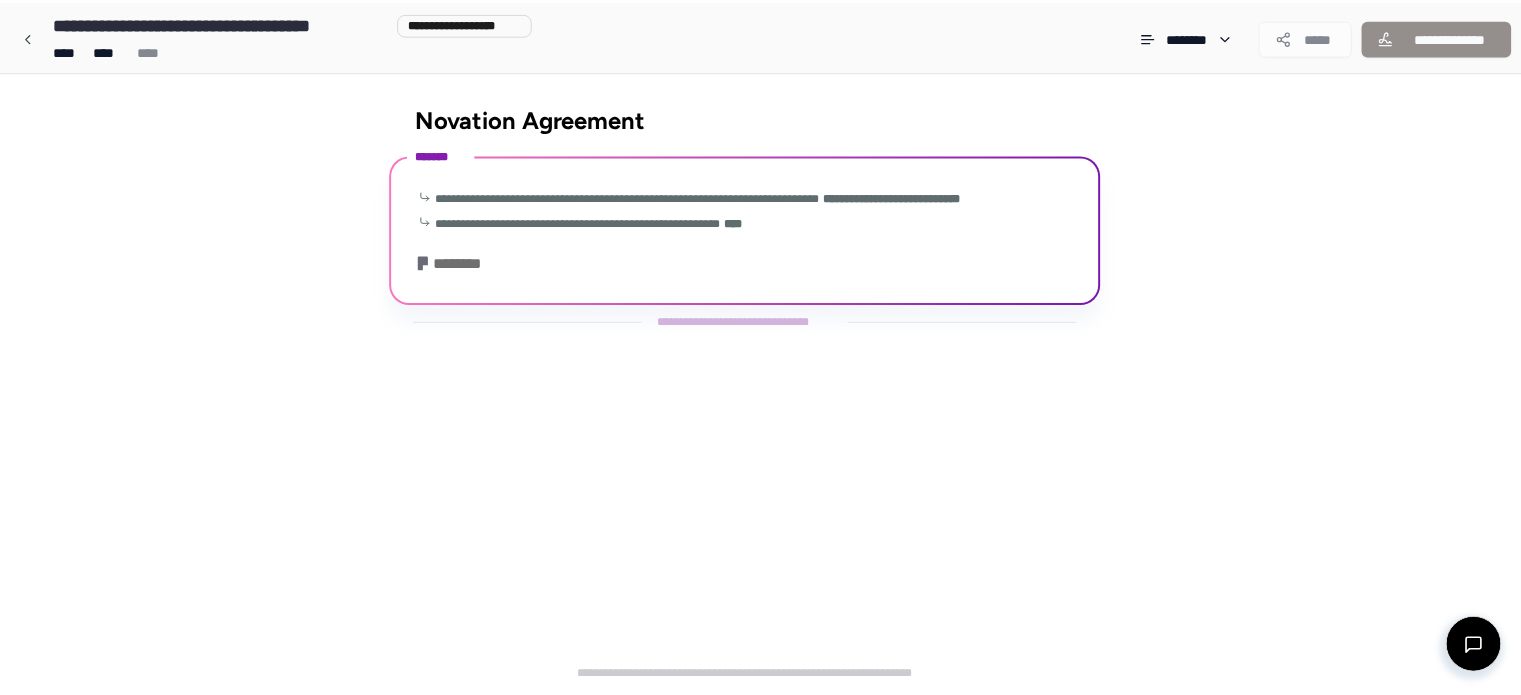 scroll, scrollTop: 734, scrollLeft: 0, axis: vertical 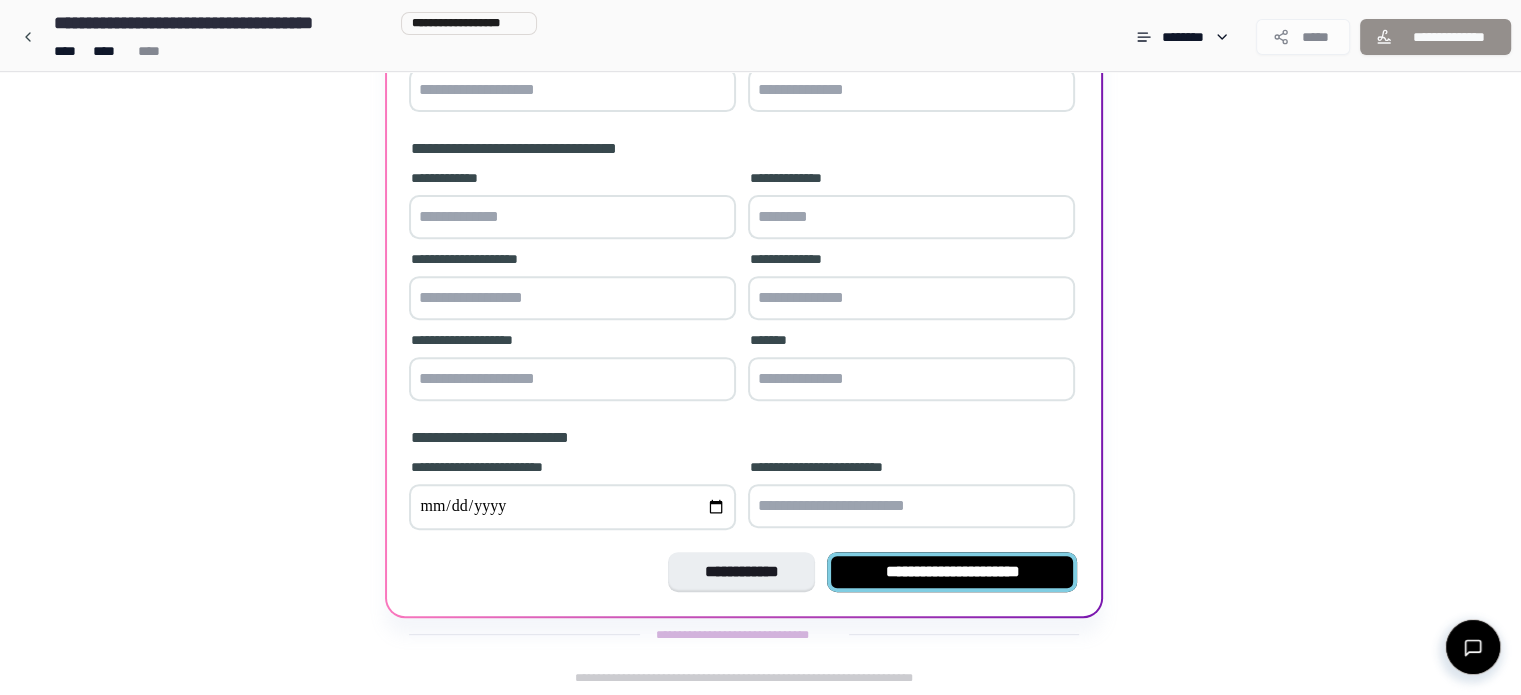 click on "**********" at bounding box center [952, 572] 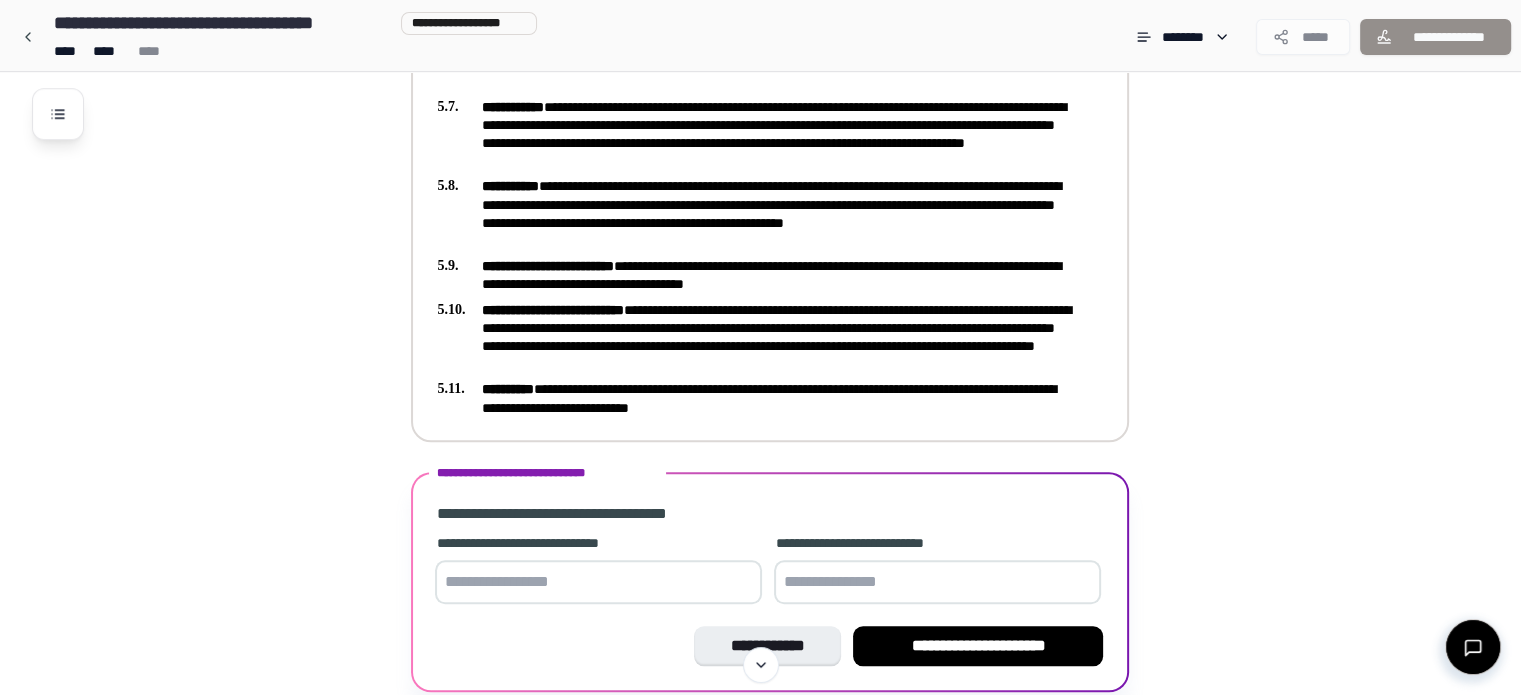 scroll, scrollTop: 1700, scrollLeft: 0, axis: vertical 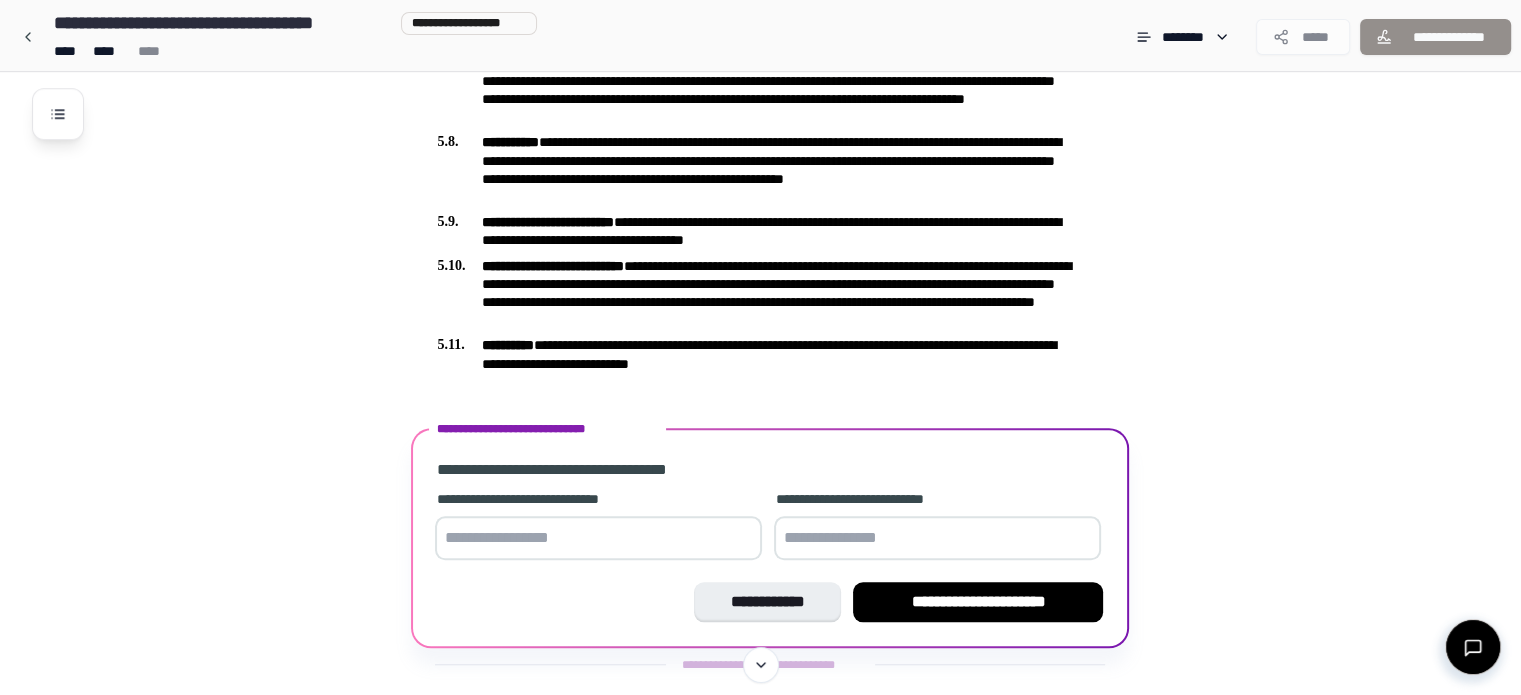 click at bounding box center (598, 538) 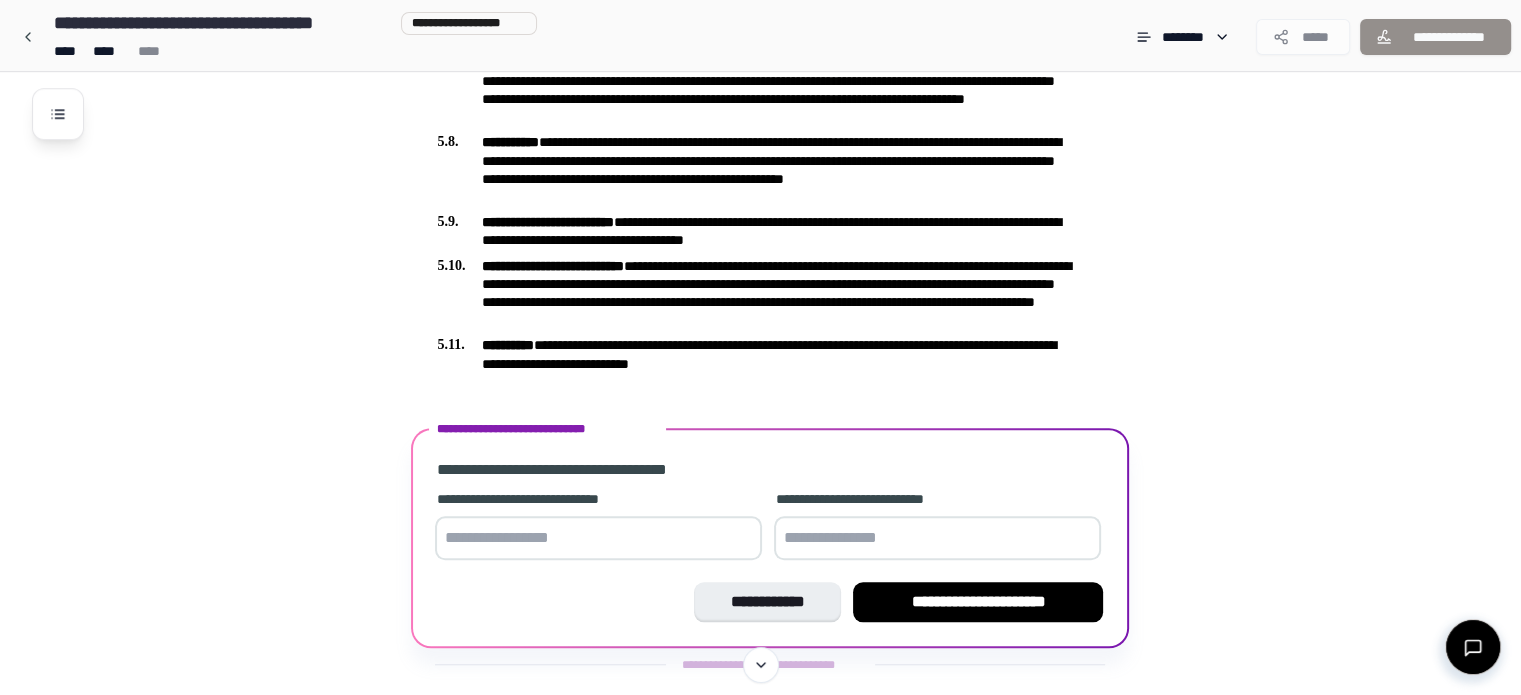 paste on "**********" 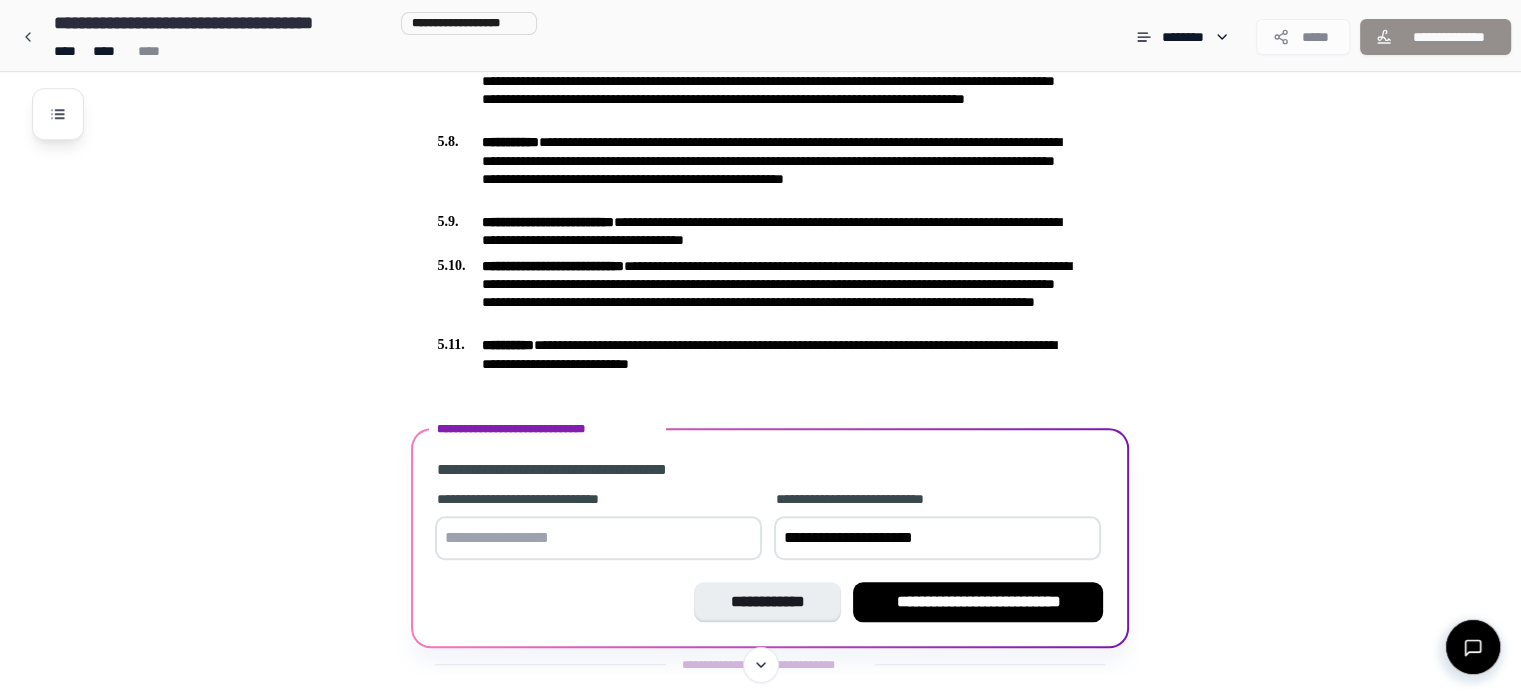 type on "**********" 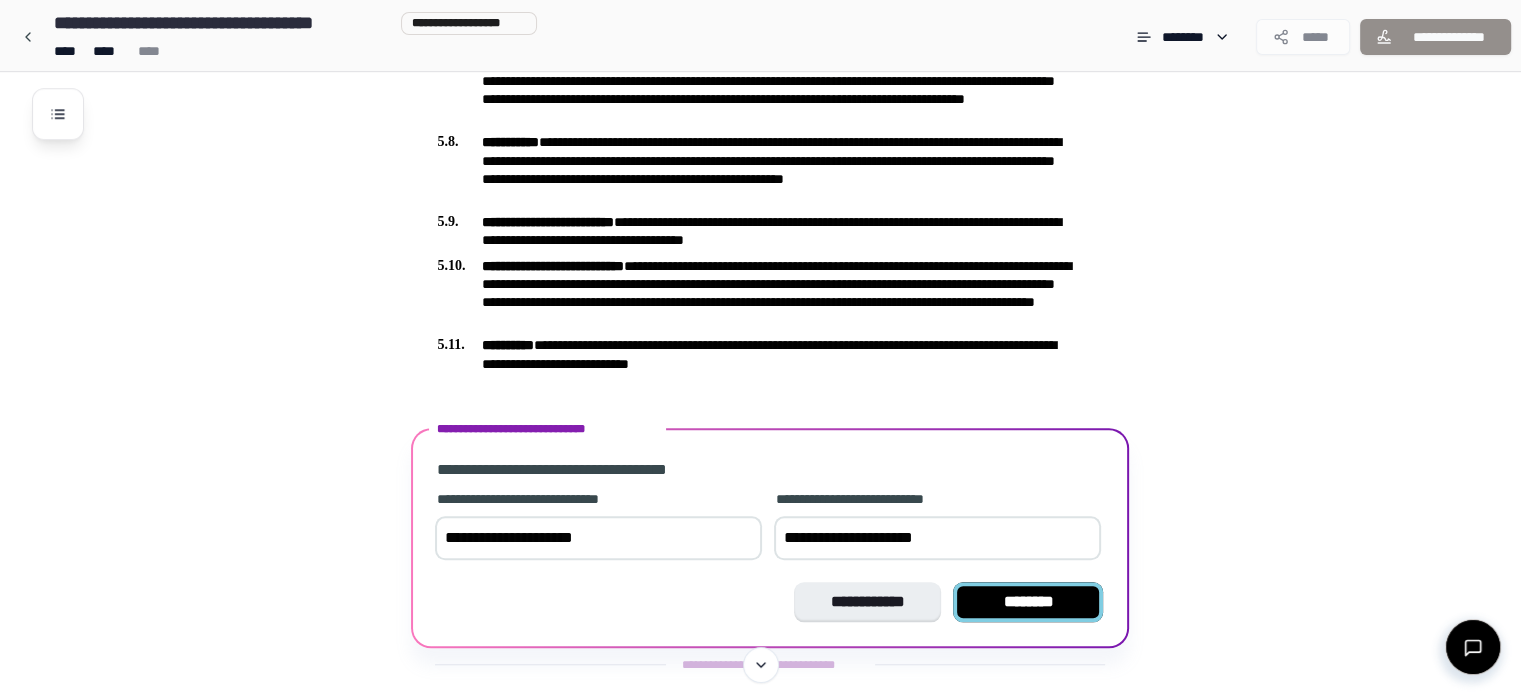 type on "**********" 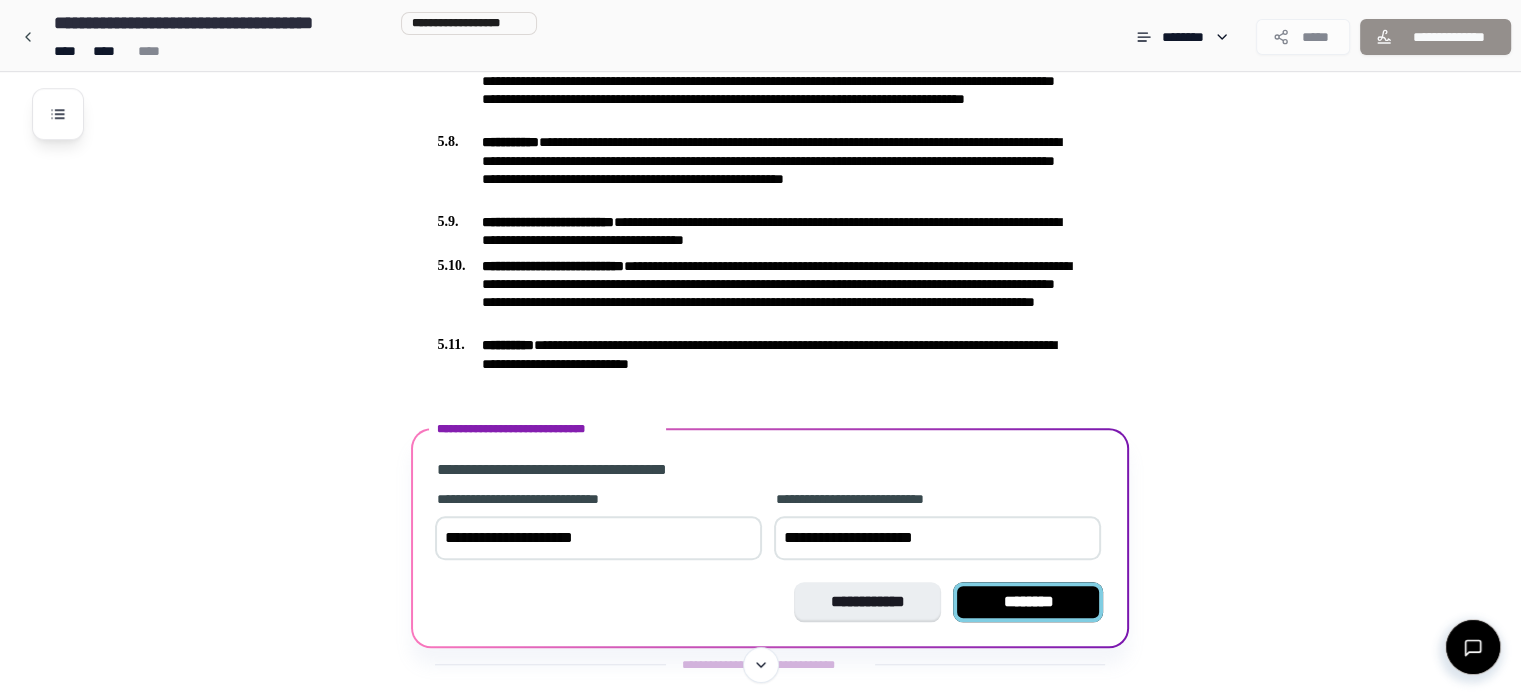 click on "********" at bounding box center (1028, 602) 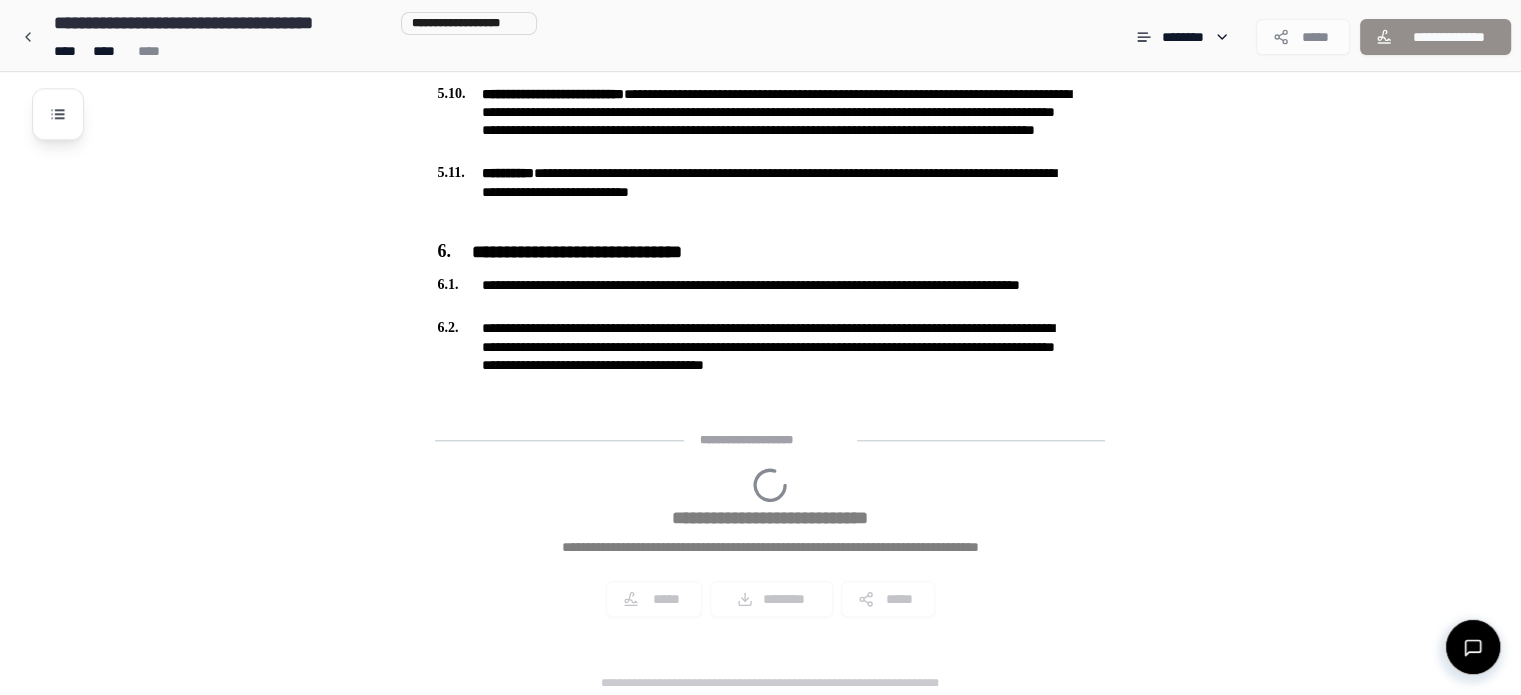 scroll, scrollTop: 2005, scrollLeft: 0, axis: vertical 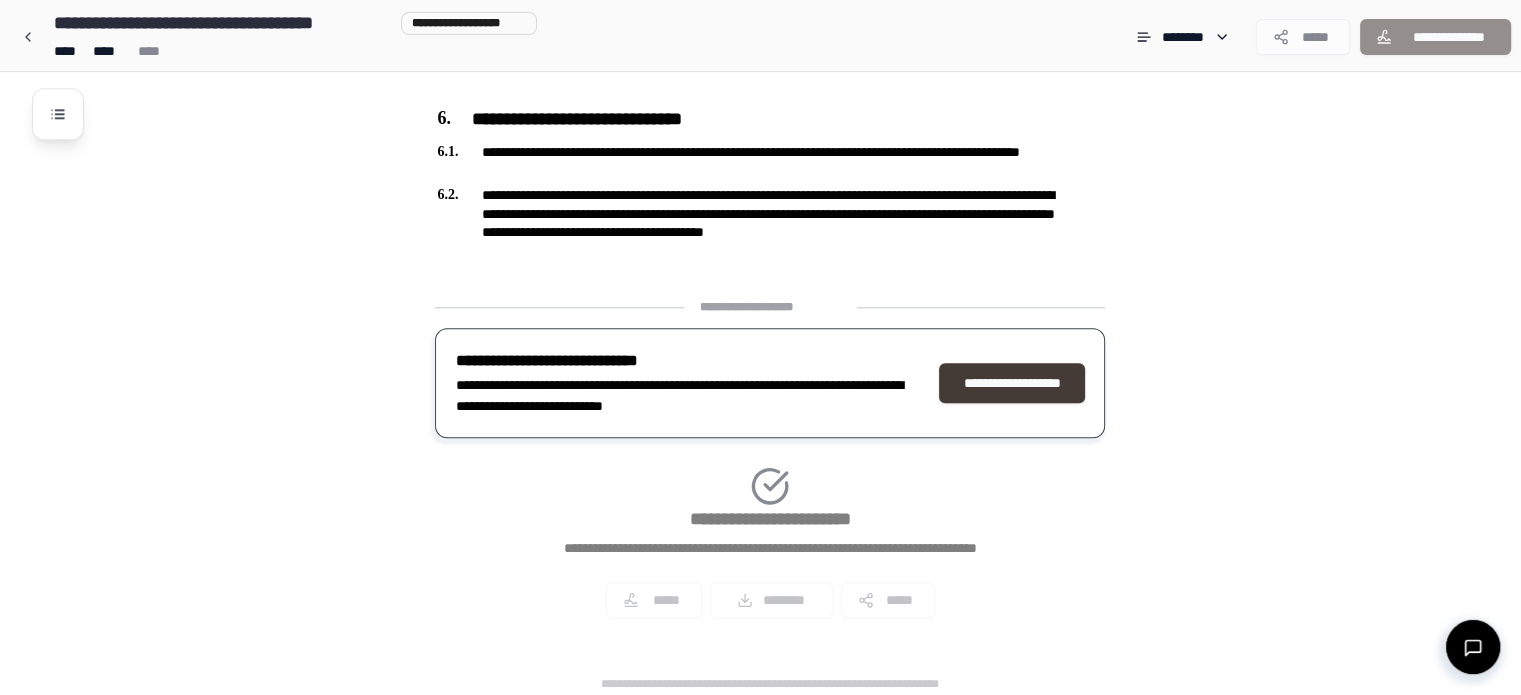 click on "**********" at bounding box center (1012, 383) 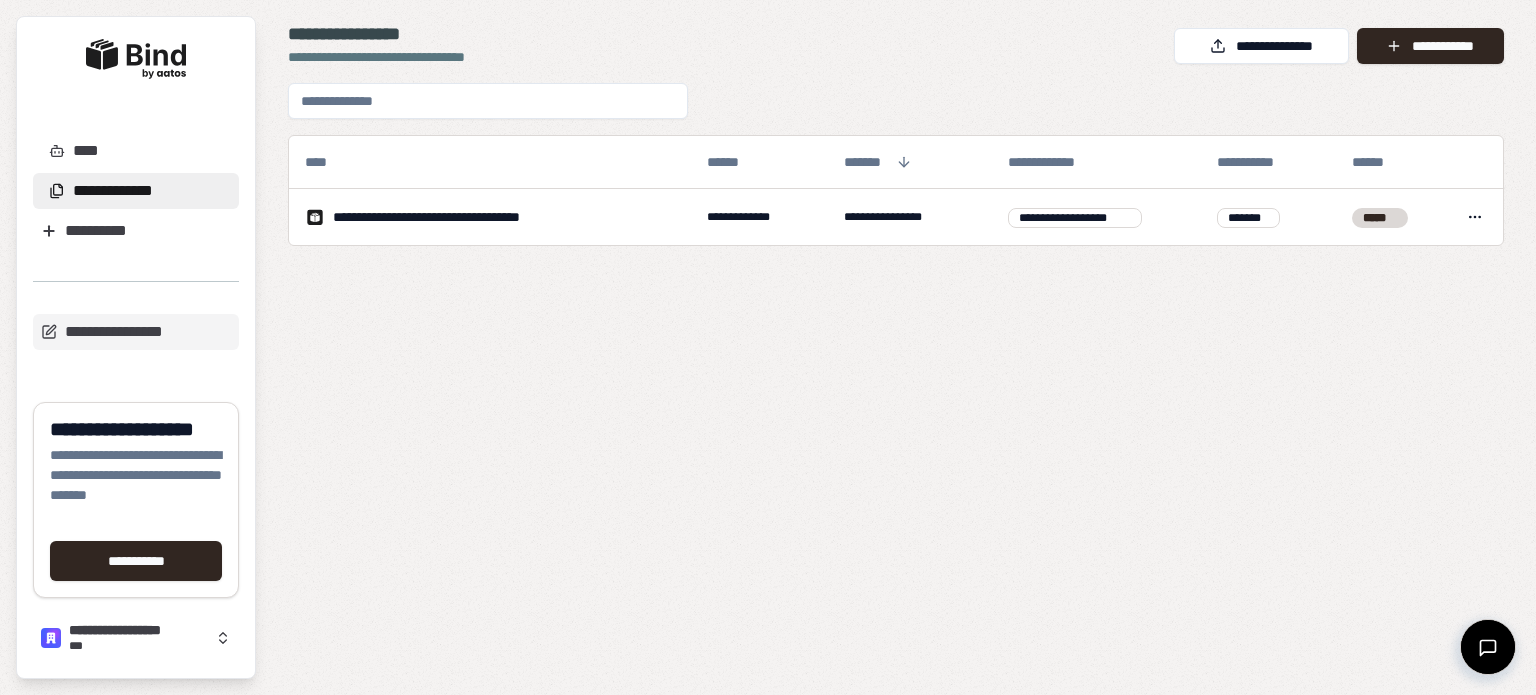 scroll, scrollTop: 0, scrollLeft: 0, axis: both 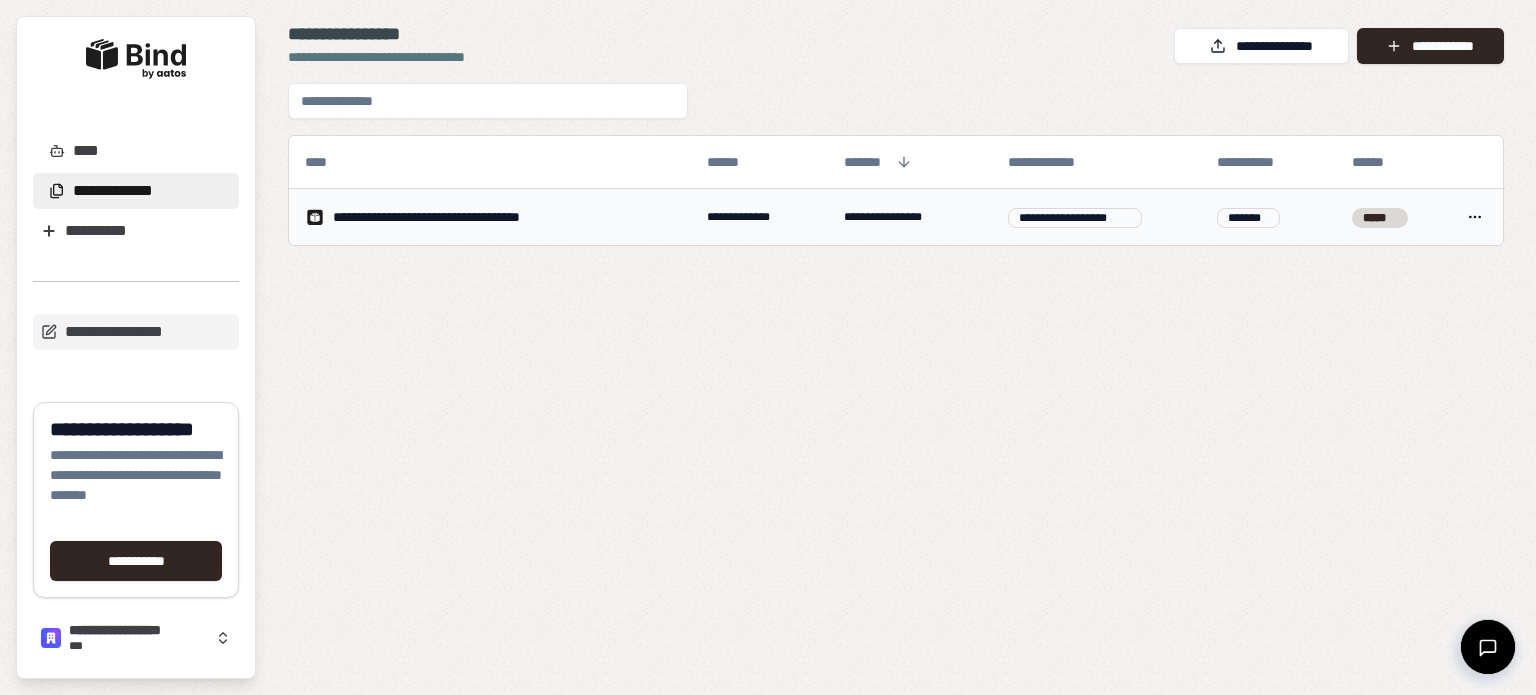 click on "**********" at bounding box center [760, 217] 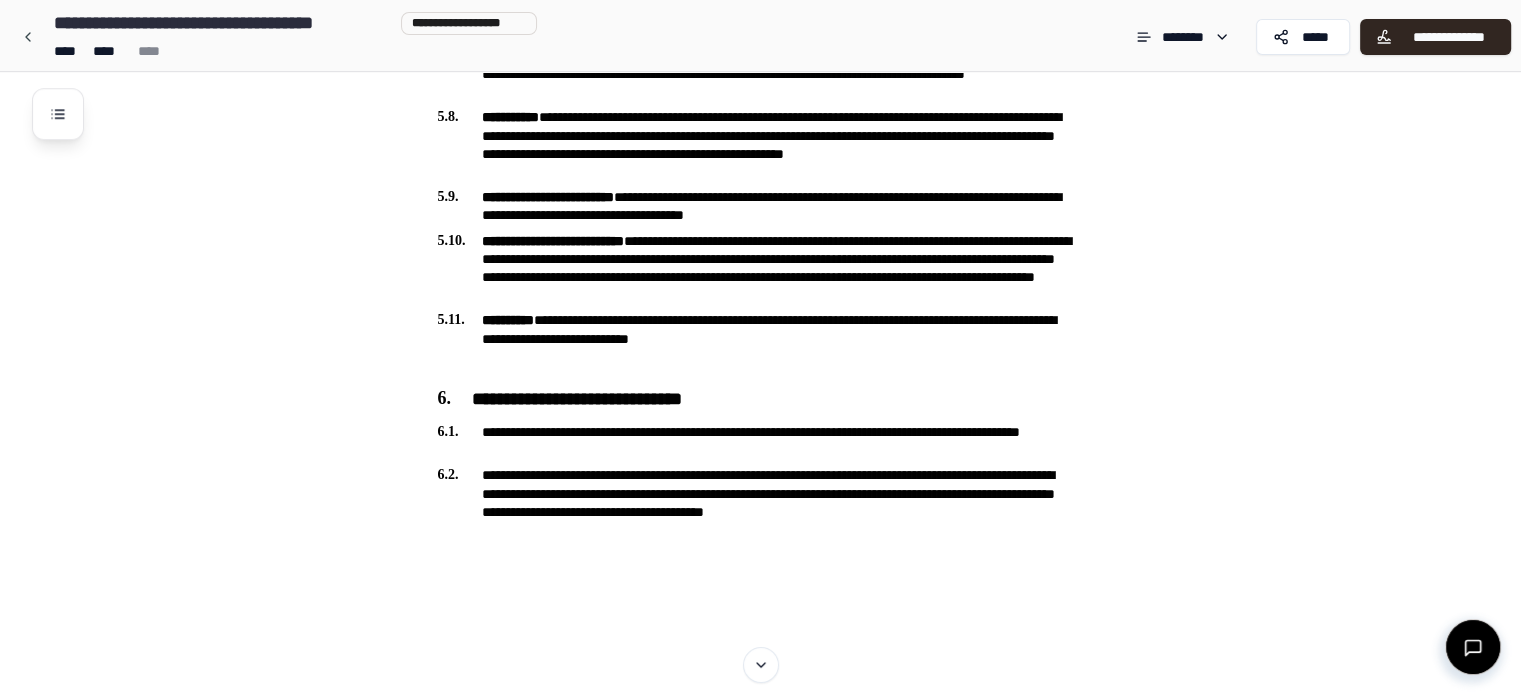scroll, scrollTop: 1872, scrollLeft: 0, axis: vertical 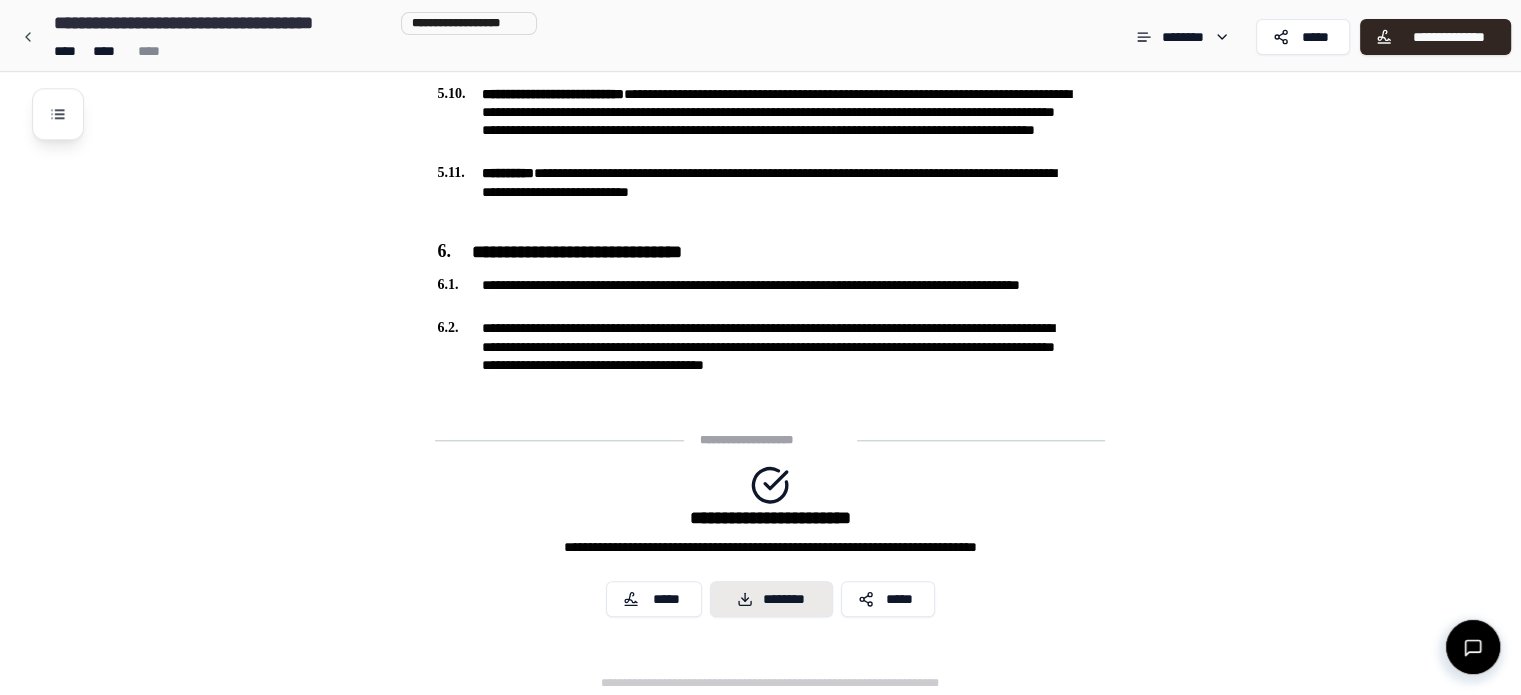 click on "********" at bounding box center (771, 599) 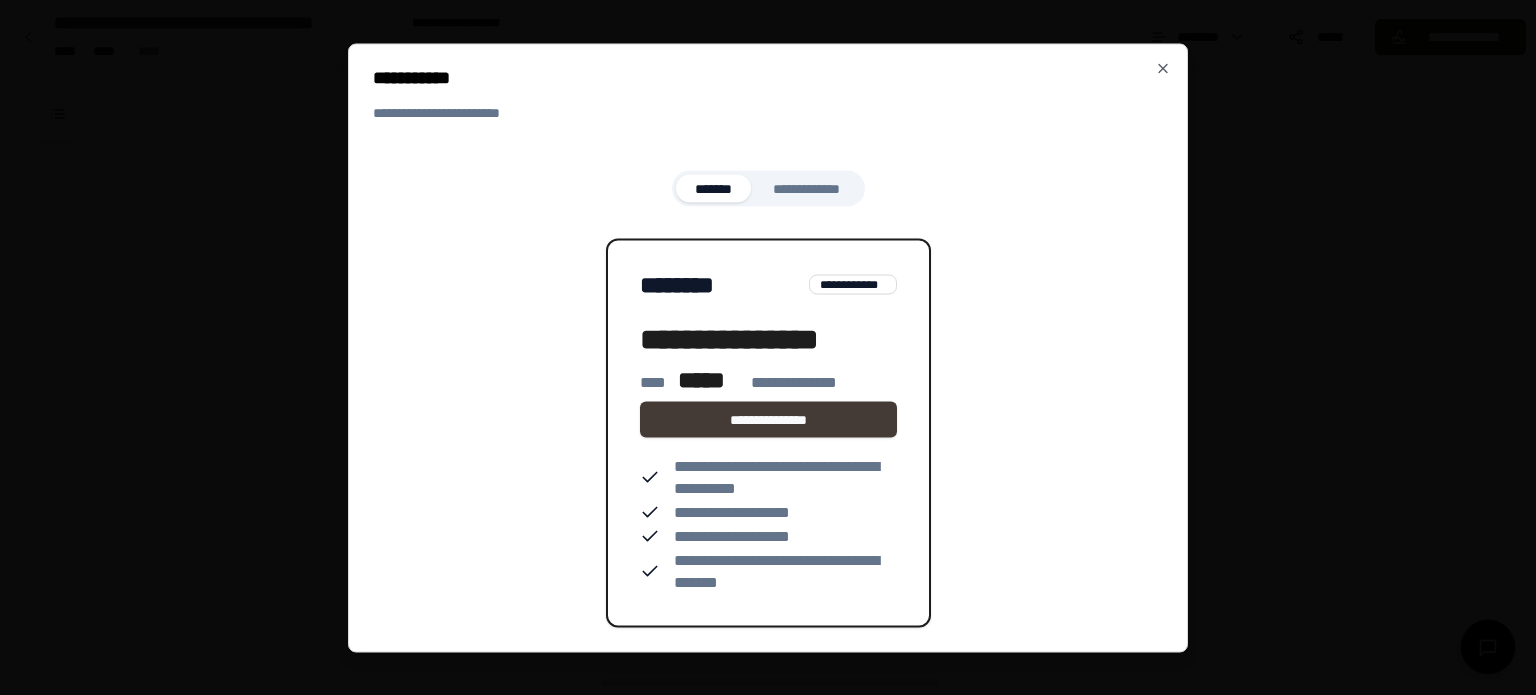 click on "**********" at bounding box center (769, 419) 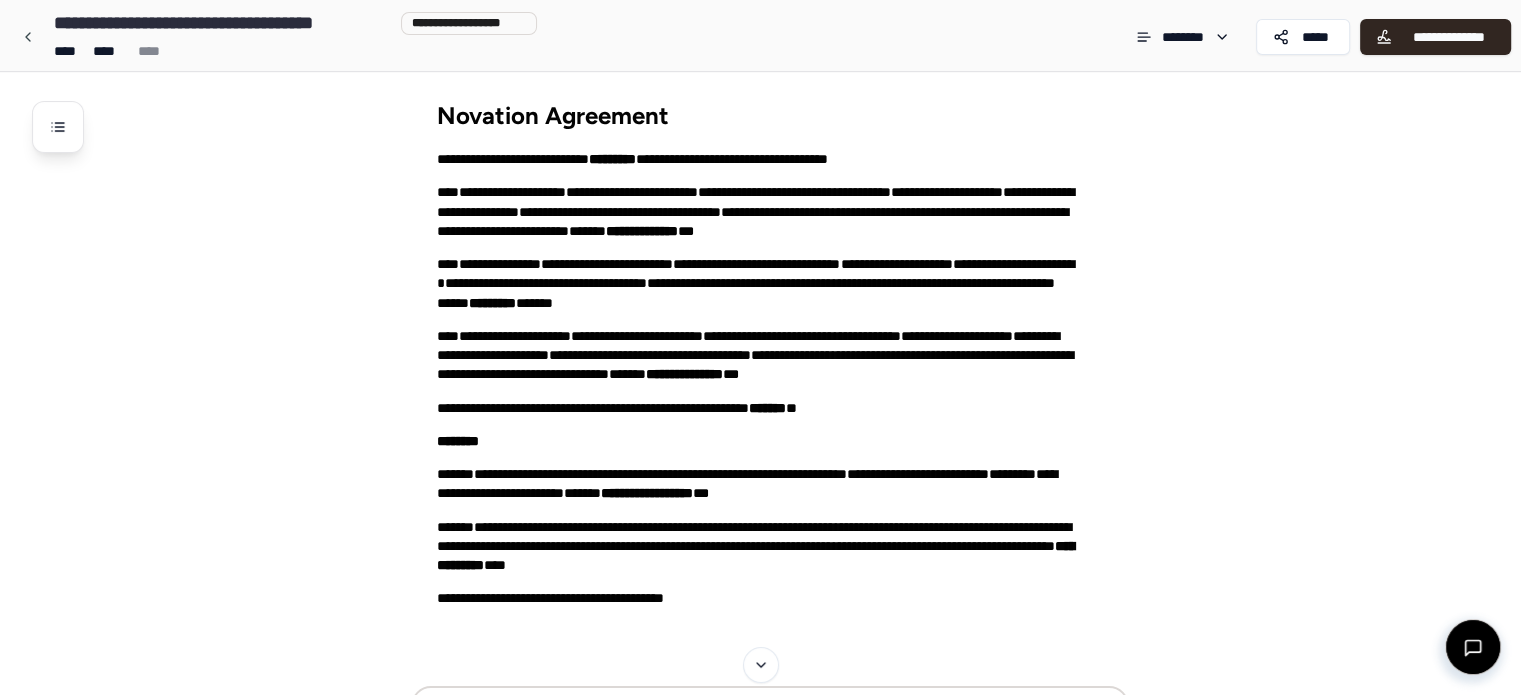 scroll, scrollTop: 0, scrollLeft: 0, axis: both 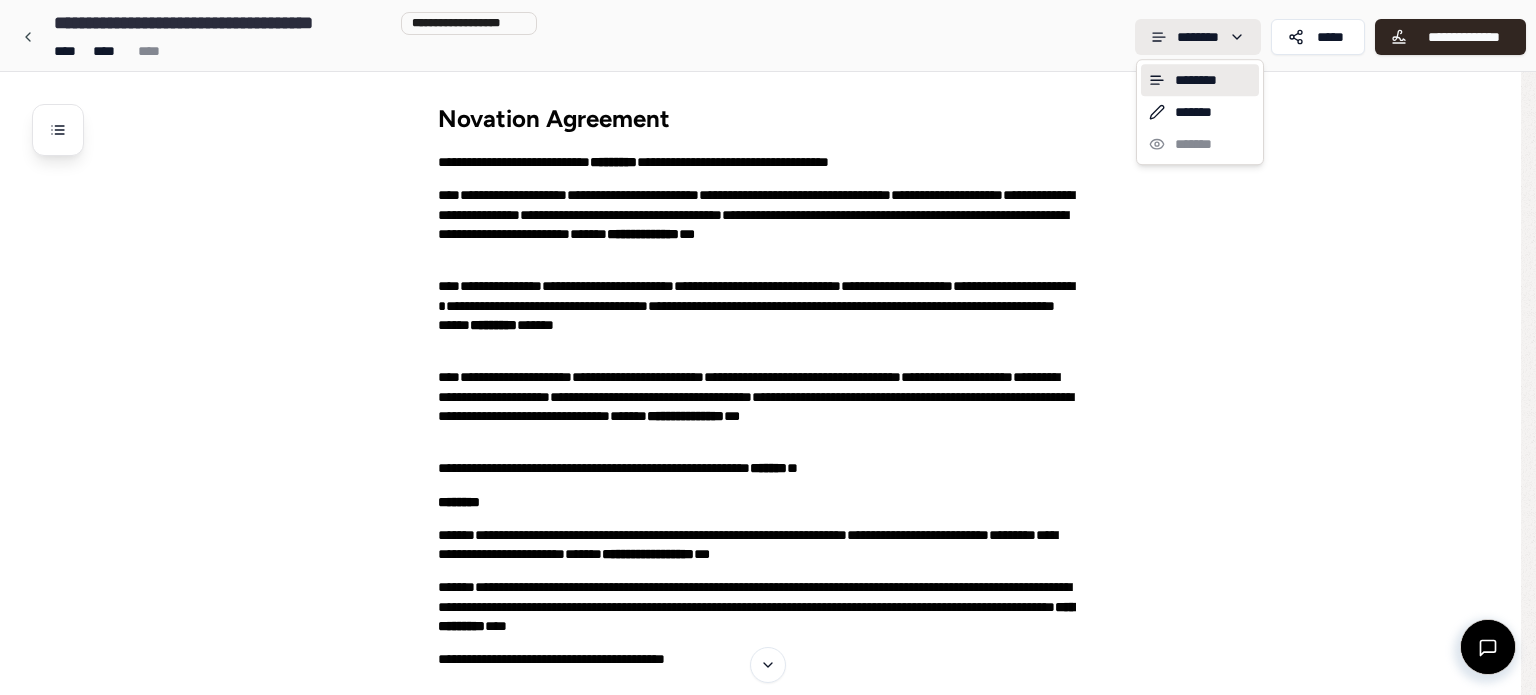 click on "**********" at bounding box center (768, 1283) 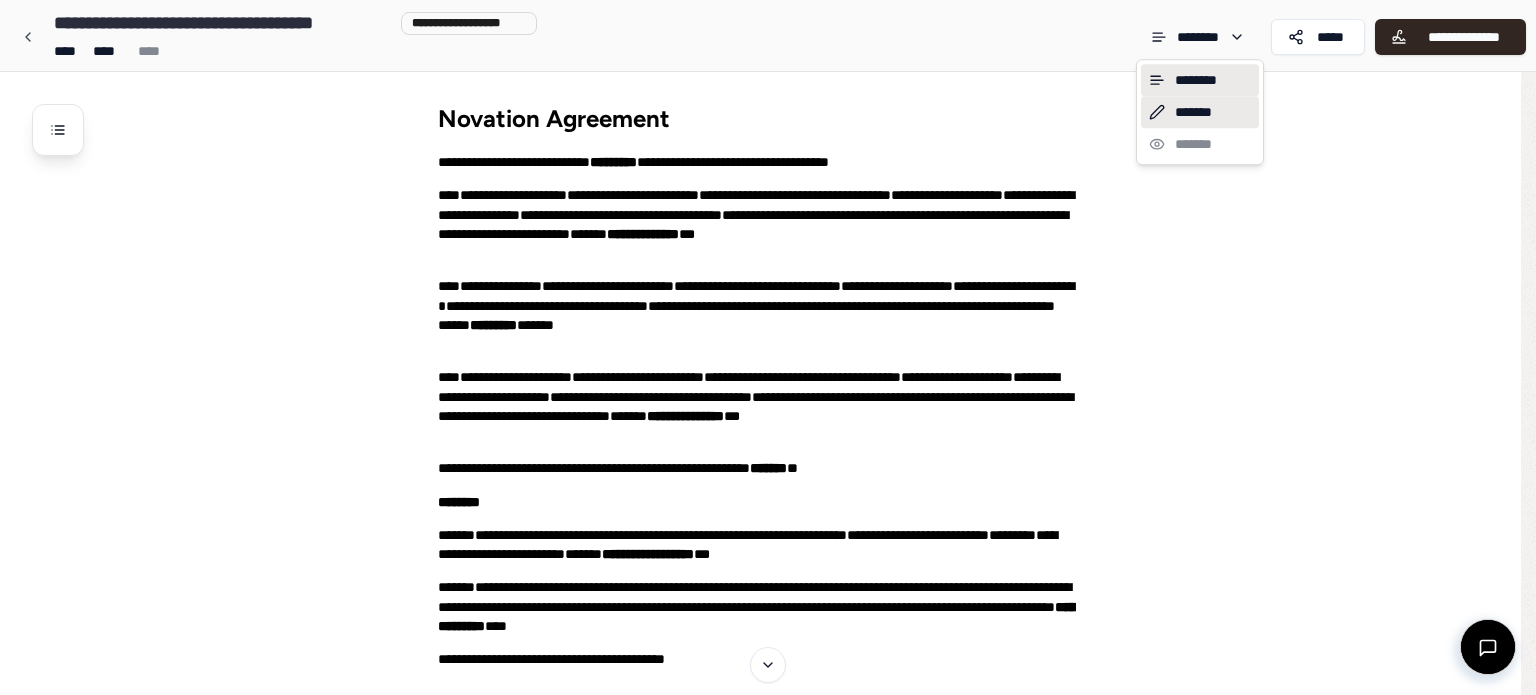 click on "*******" at bounding box center (1200, 112) 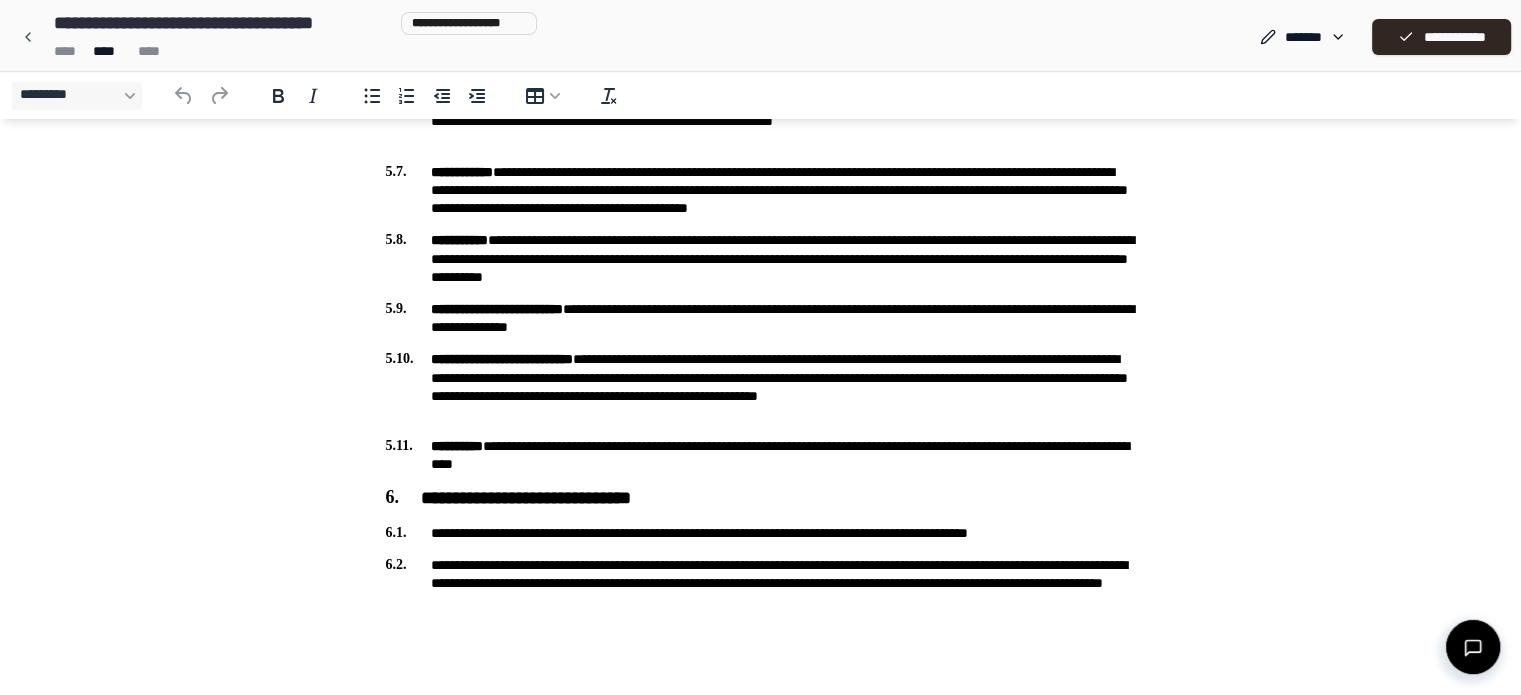 scroll, scrollTop: 1439, scrollLeft: 0, axis: vertical 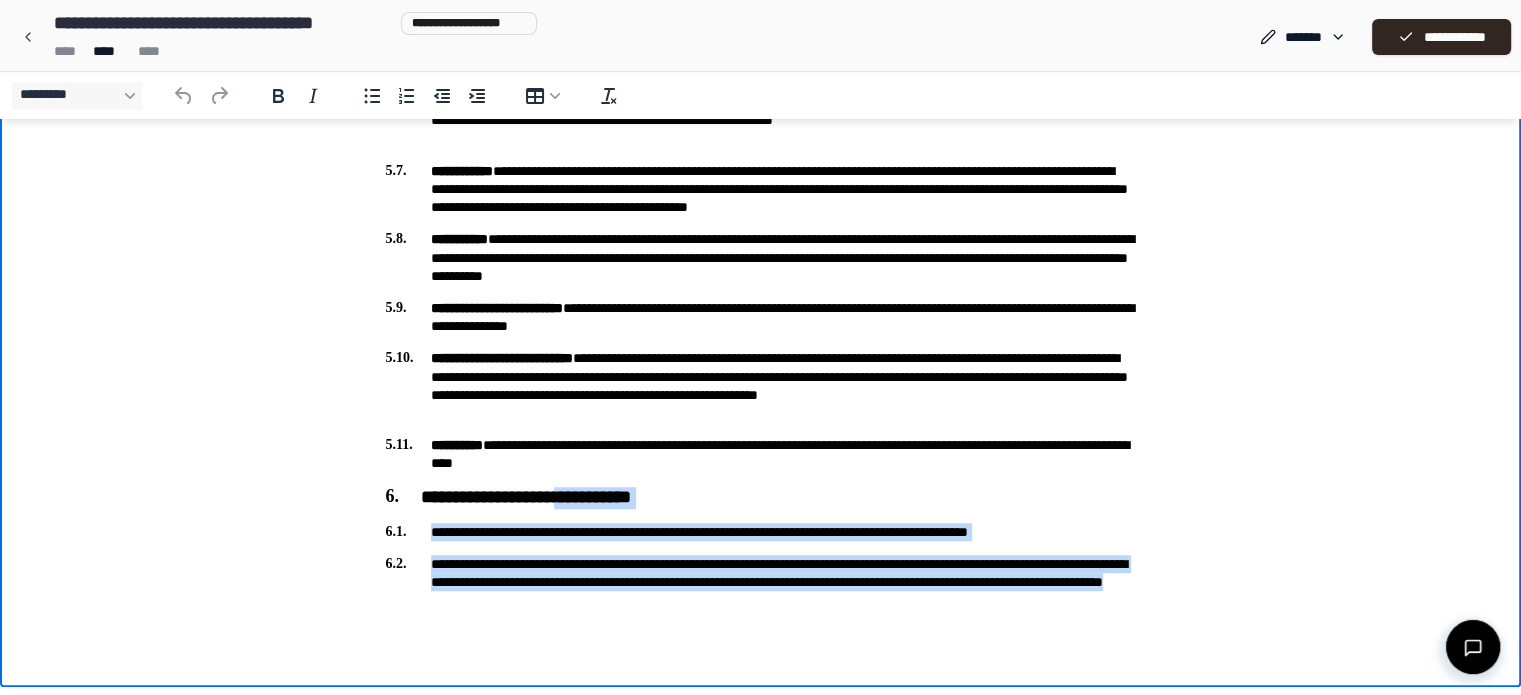 drag, startPoint x: 716, startPoint y: 597, endPoint x: 601, endPoint y: 504, distance: 147.89862 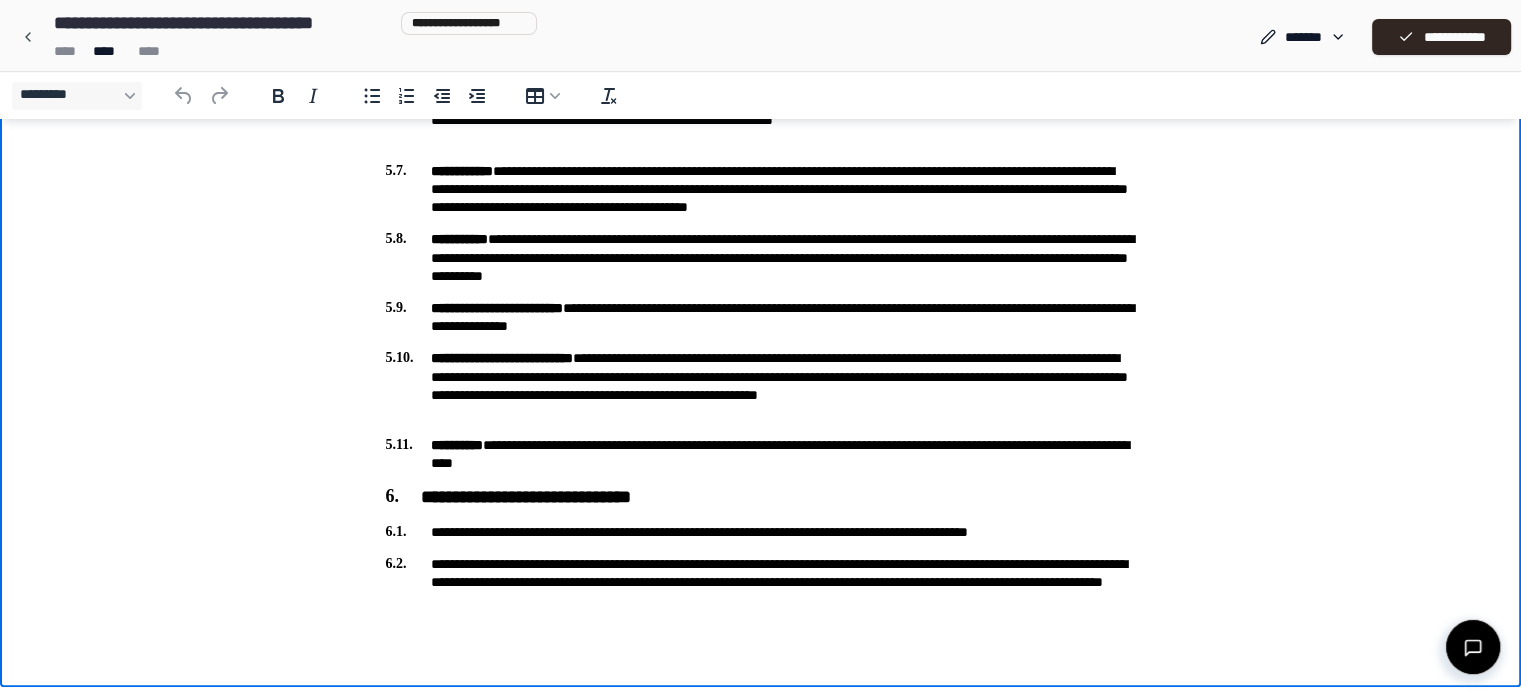 drag, startPoint x: 651, startPoint y: 588, endPoint x: 727, endPoint y: 639, distance: 91.525955 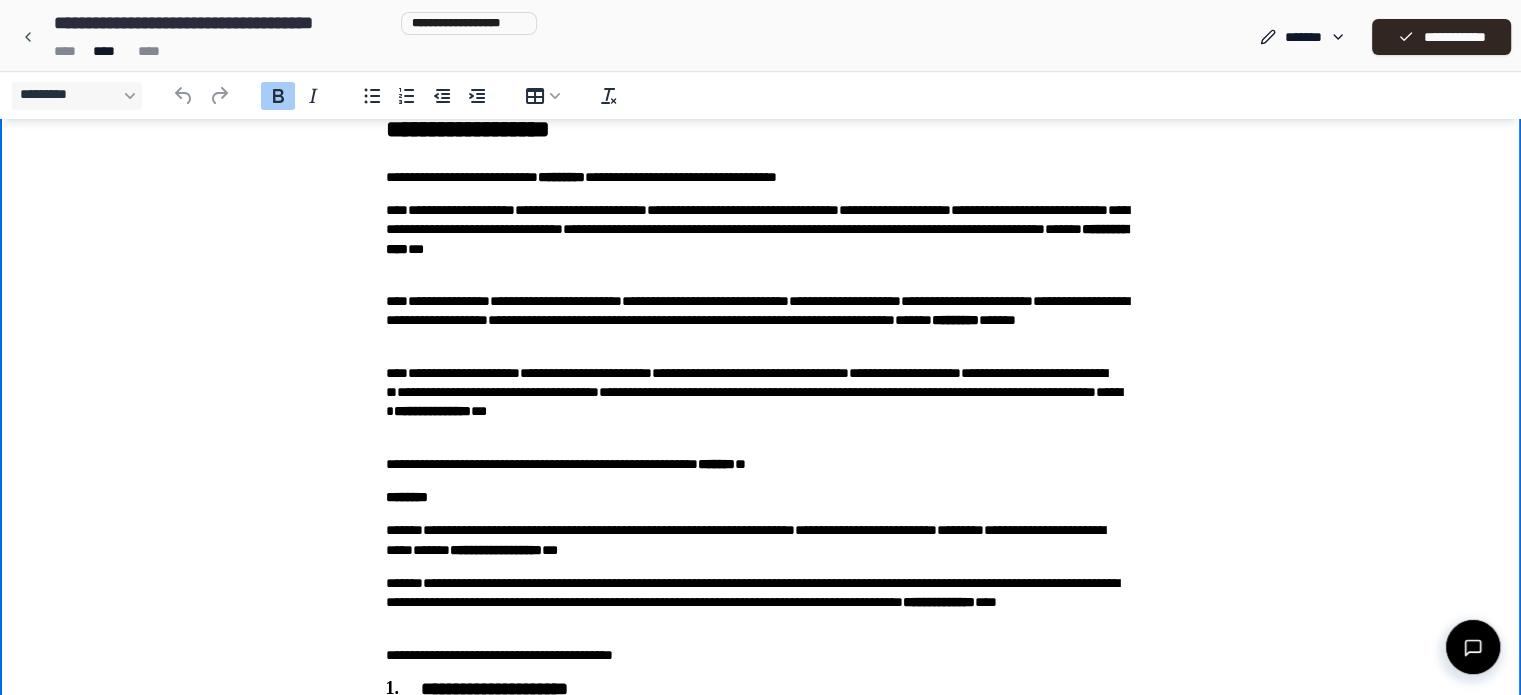 scroll, scrollTop: 0, scrollLeft: 0, axis: both 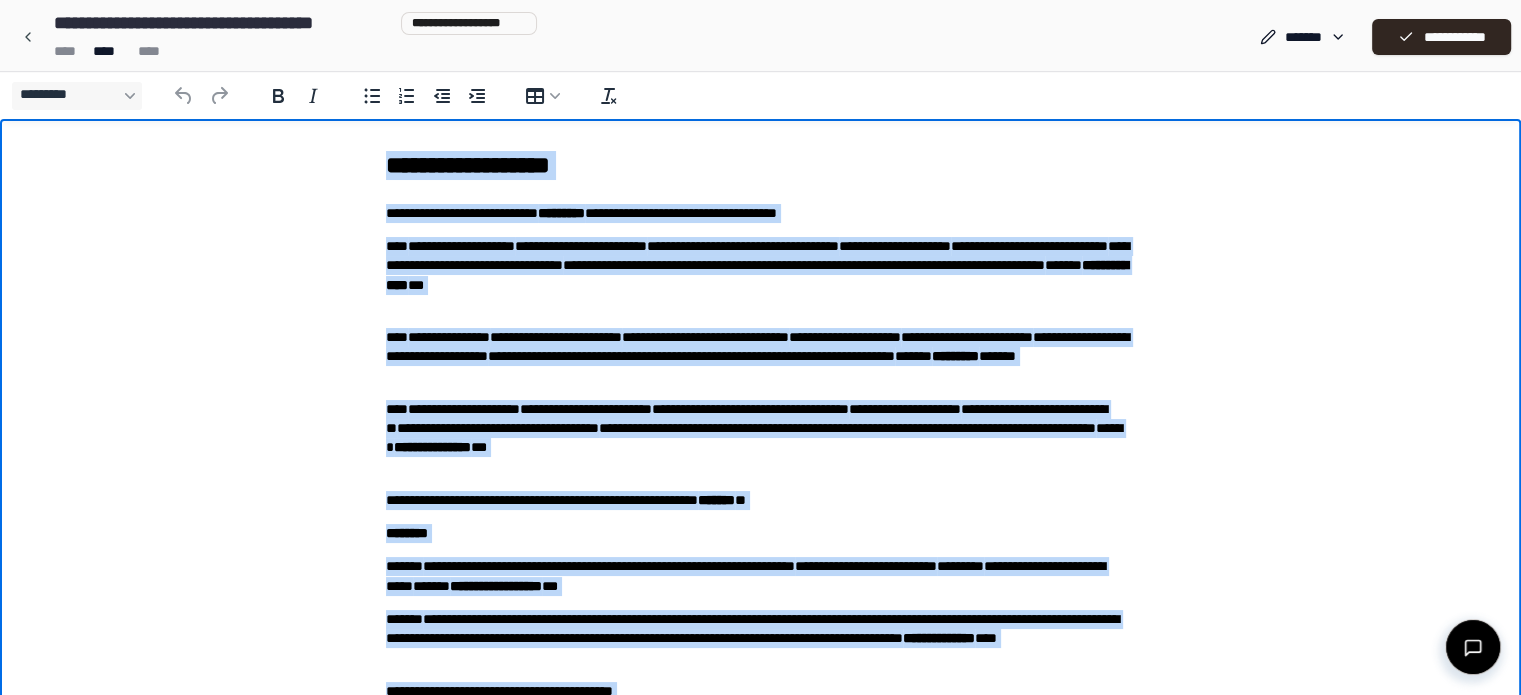 drag, startPoint x: 748, startPoint y: 2038, endPoint x: 380, endPoint y: 162, distance: 1911.7532 